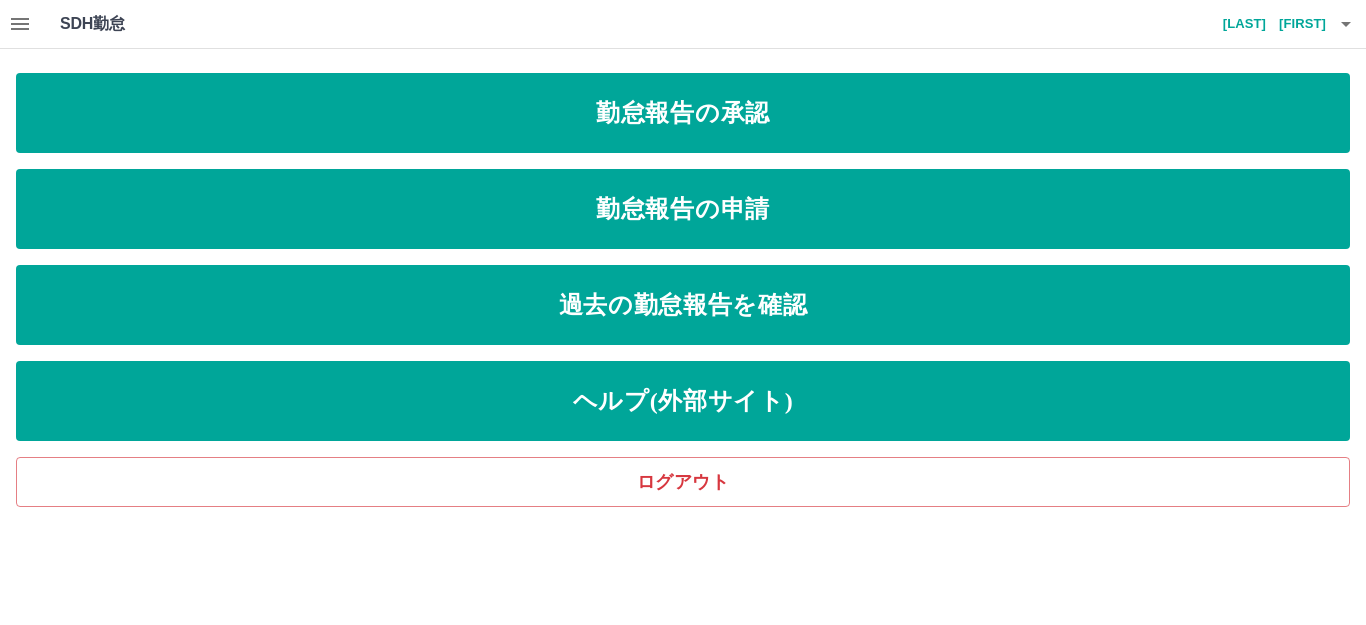scroll, scrollTop: 0, scrollLeft: 0, axis: both 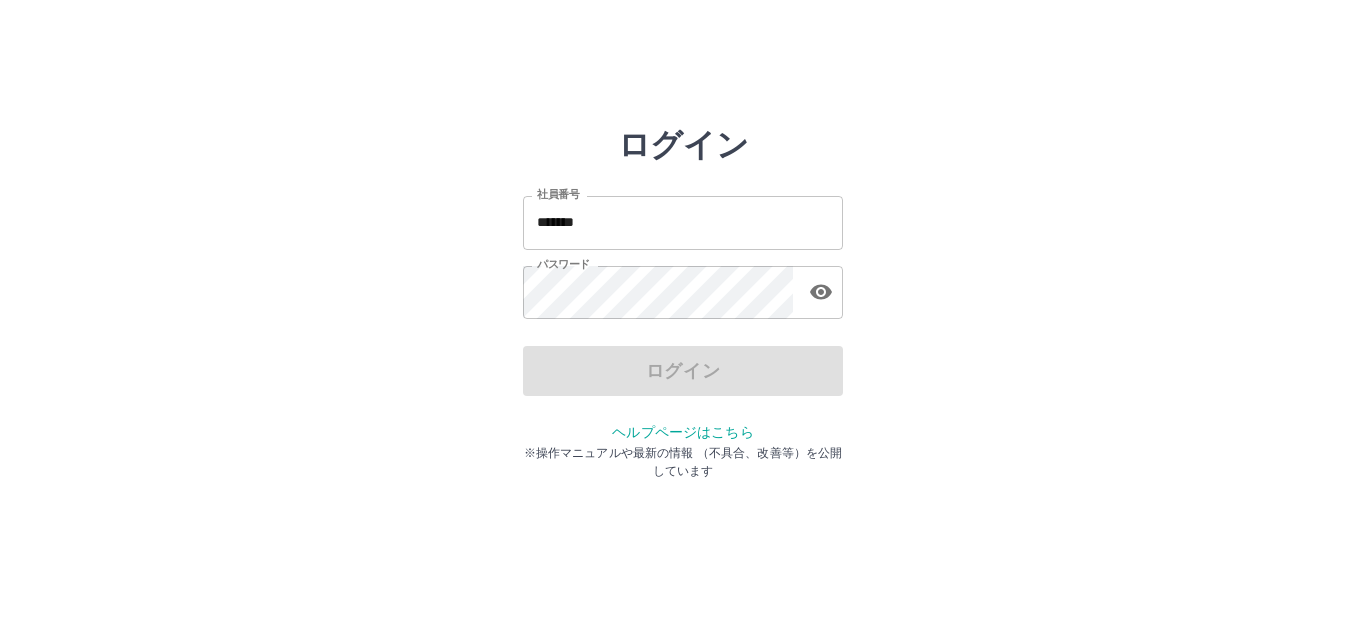click on "*******" at bounding box center (683, 222) 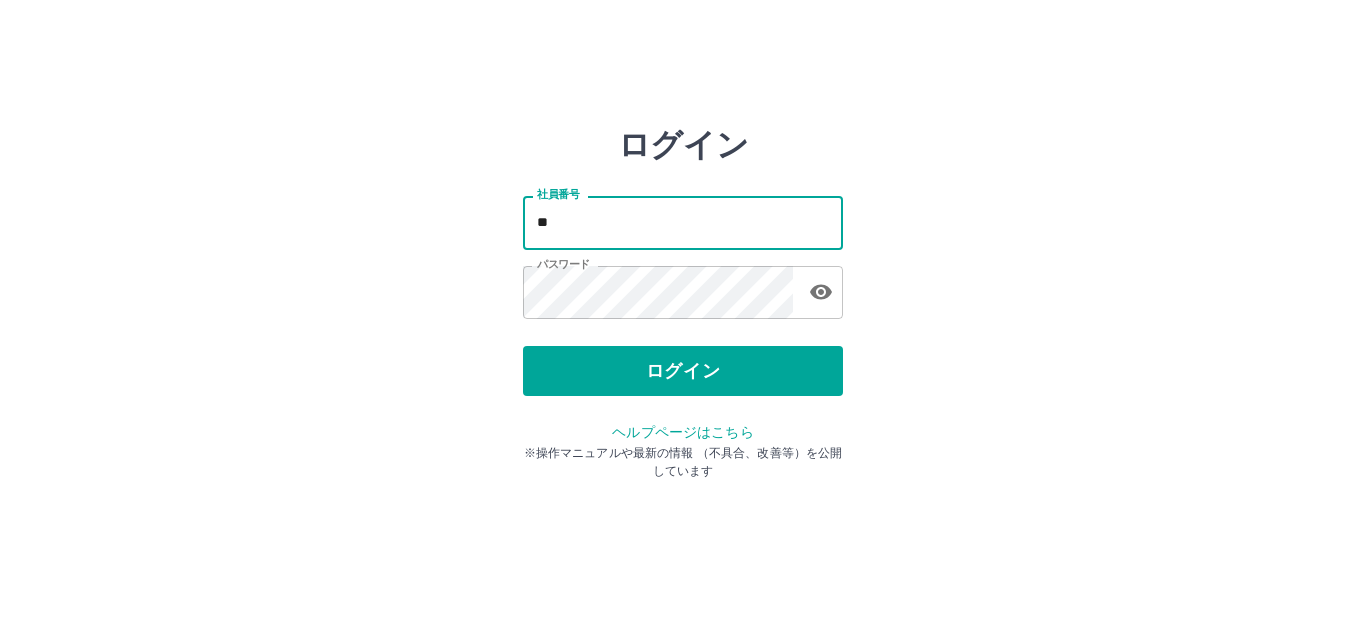 type on "*" 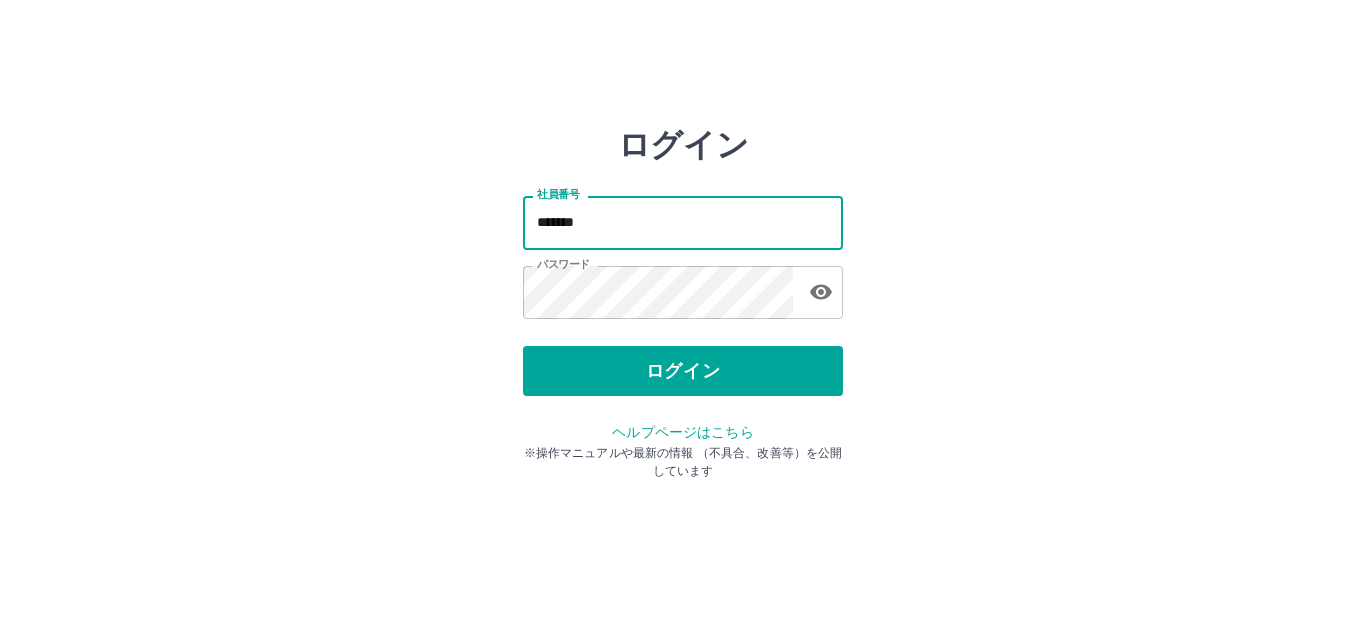 type on "*******" 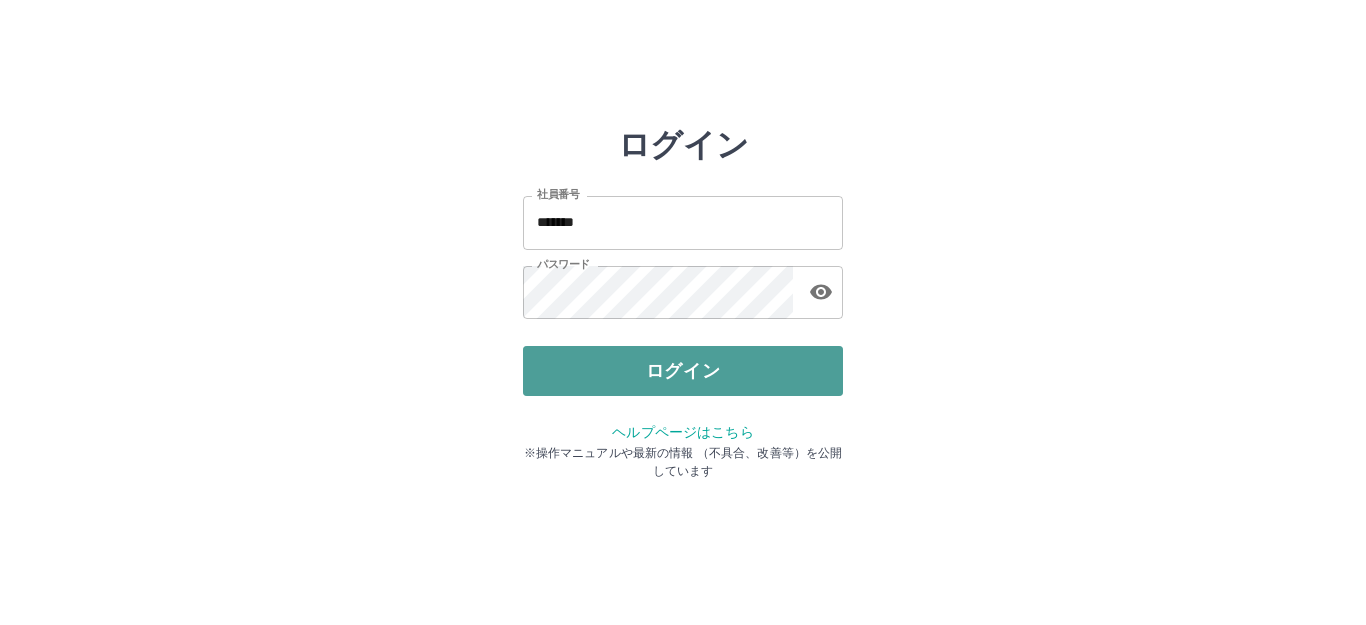 click on "ログイン" at bounding box center (683, 371) 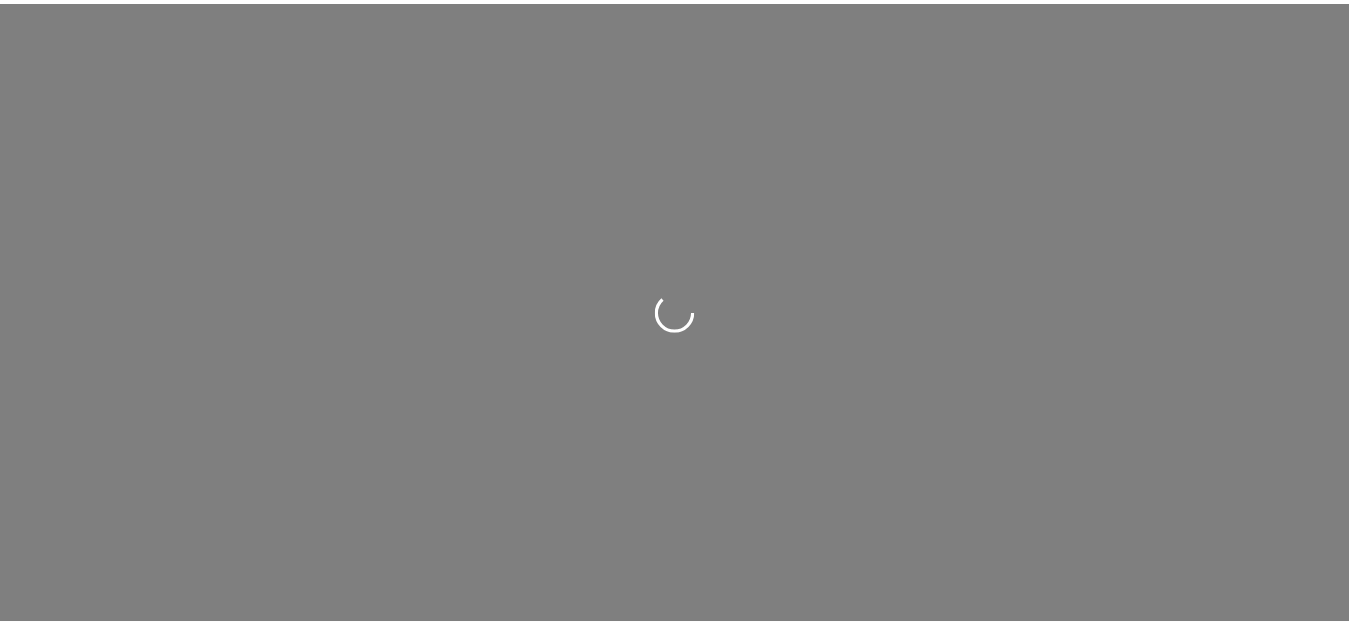 scroll, scrollTop: 0, scrollLeft: 0, axis: both 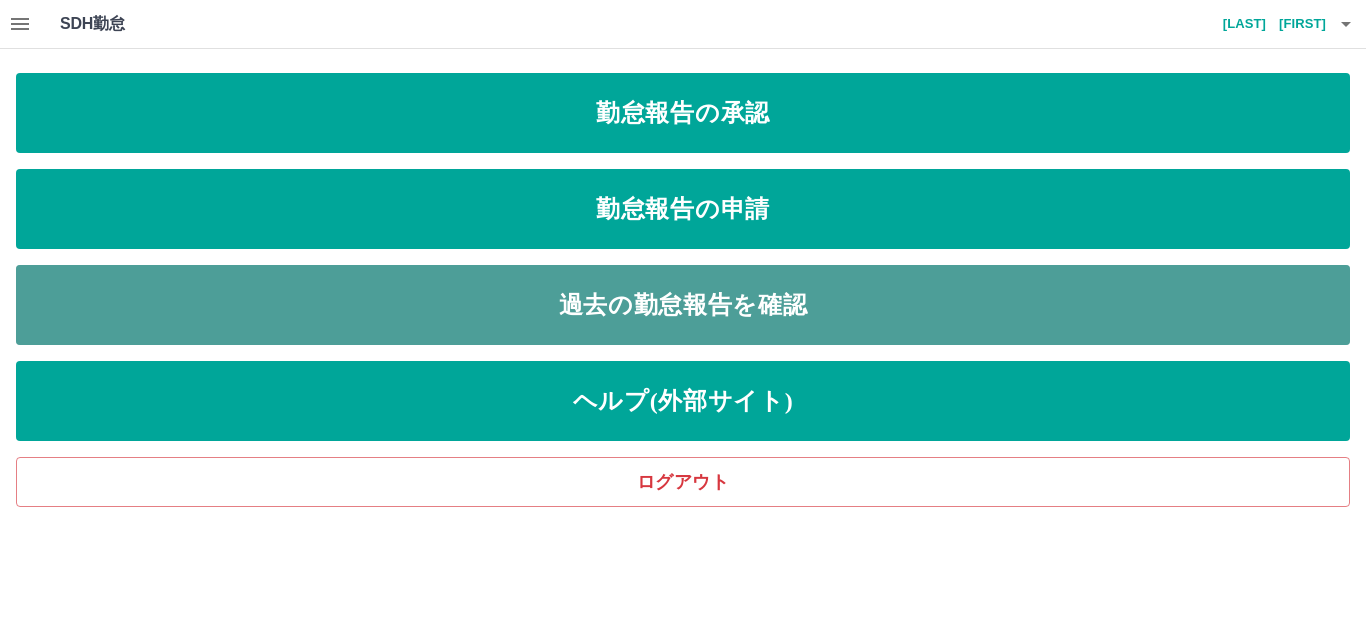 click on "過去の勤怠報告を確認" at bounding box center [683, 305] 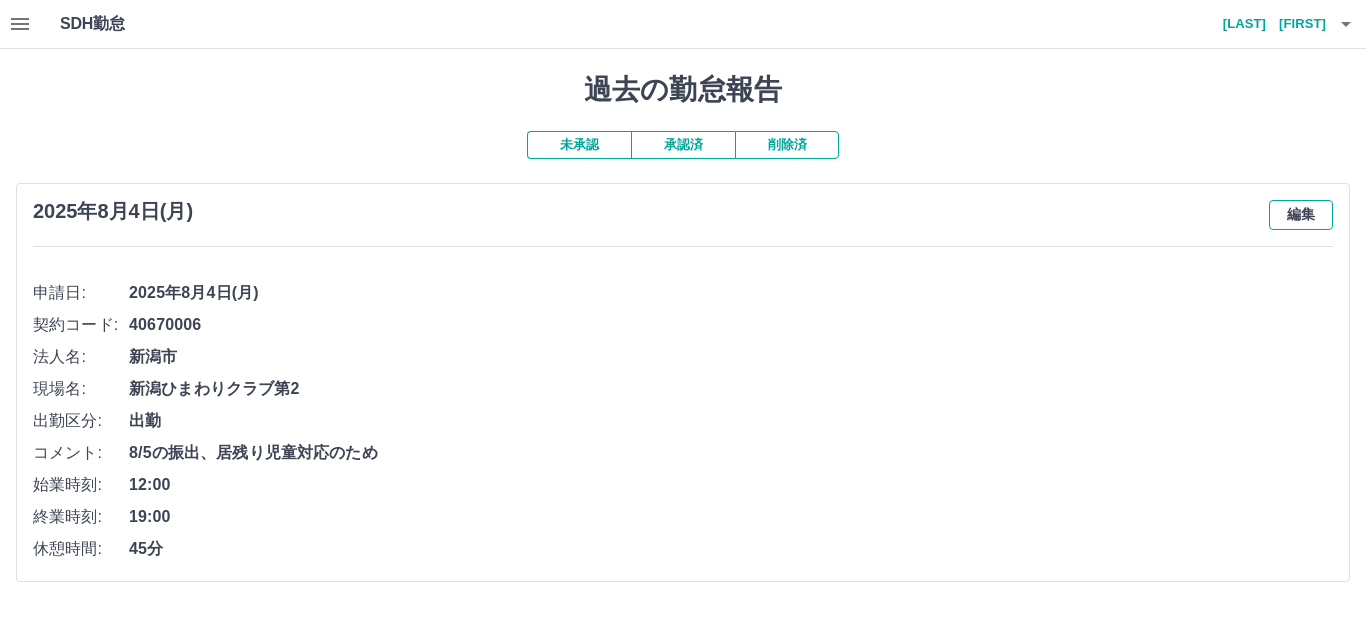 click on "編集" at bounding box center [1301, 215] 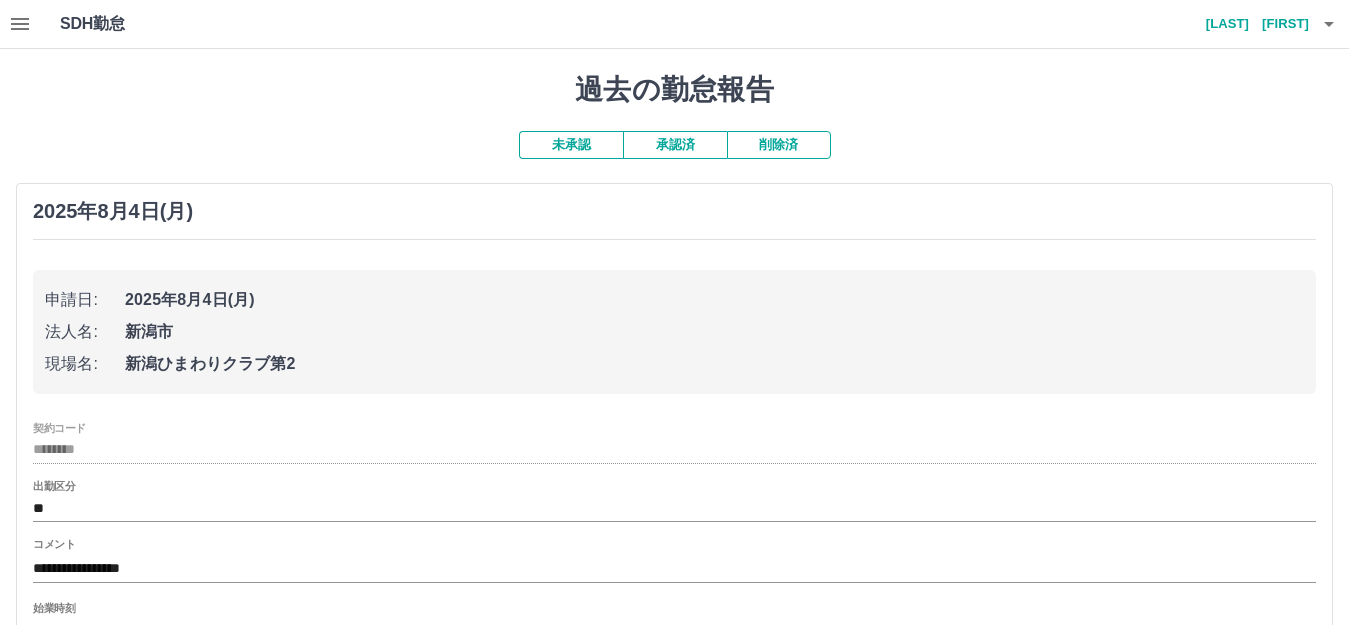 click on "法人名: [CITY]" at bounding box center [674, 332] 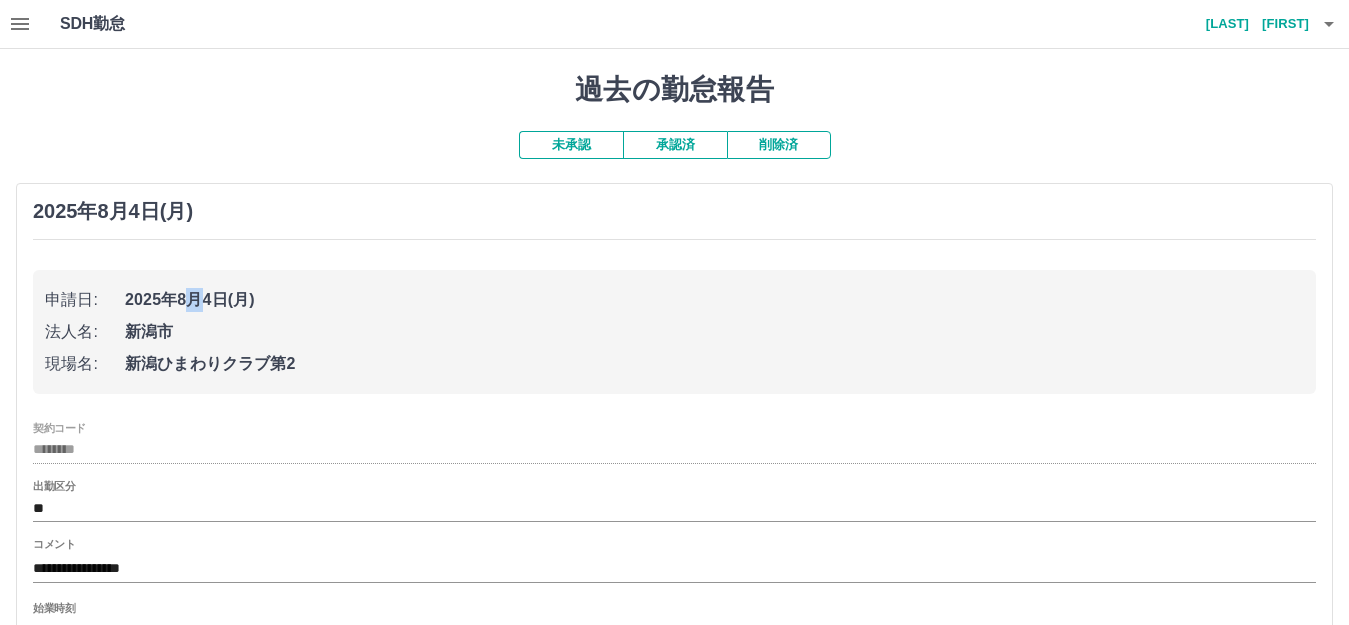 click on "2025年8月4日(月)" at bounding box center [714, 300] 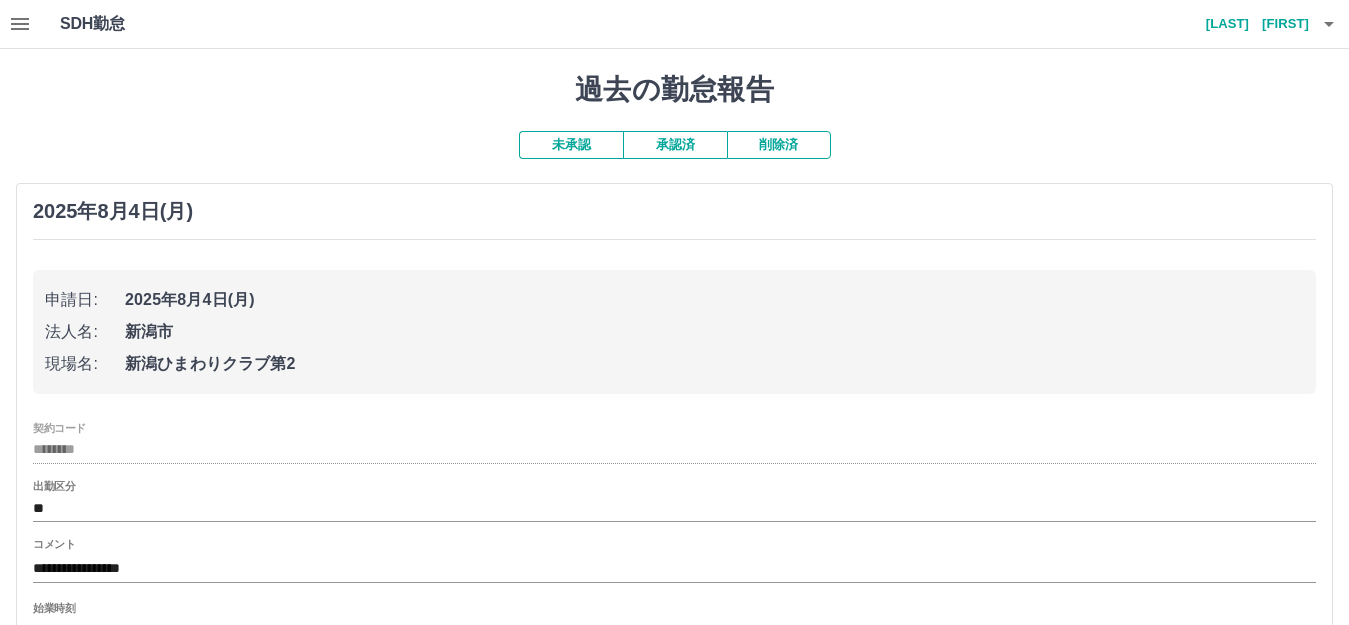 click on "2025年8月4日(月)" at bounding box center (714, 300) 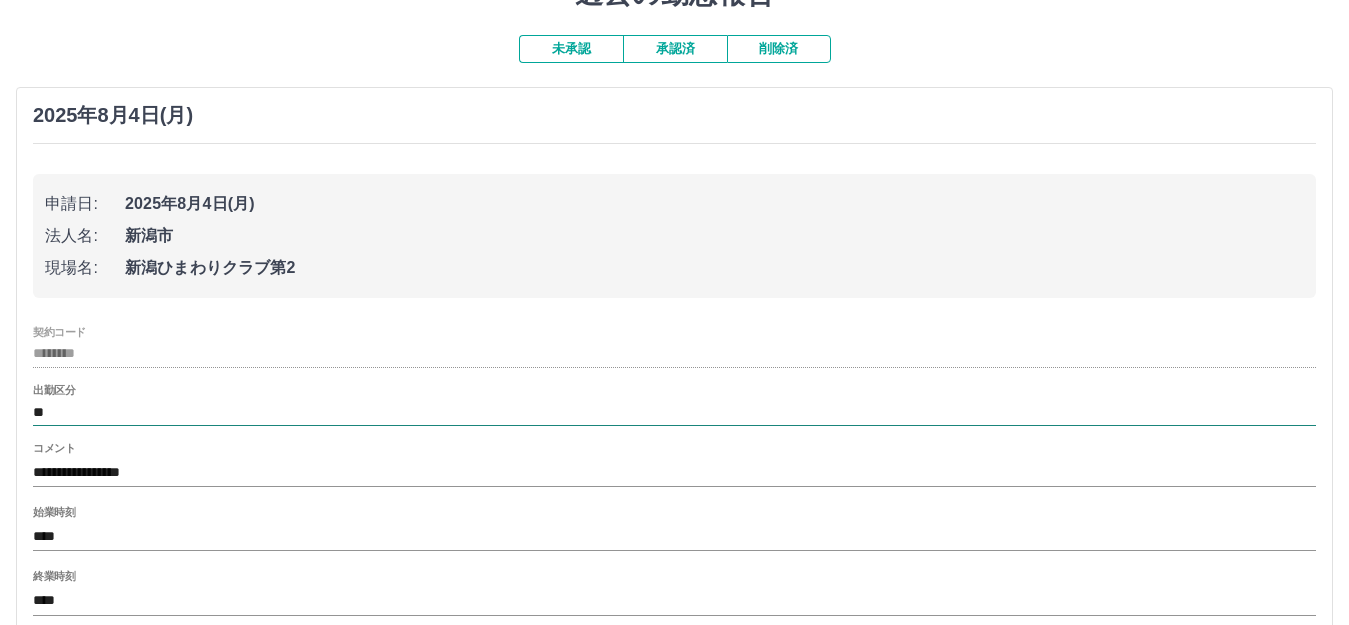scroll, scrollTop: 329, scrollLeft: 0, axis: vertical 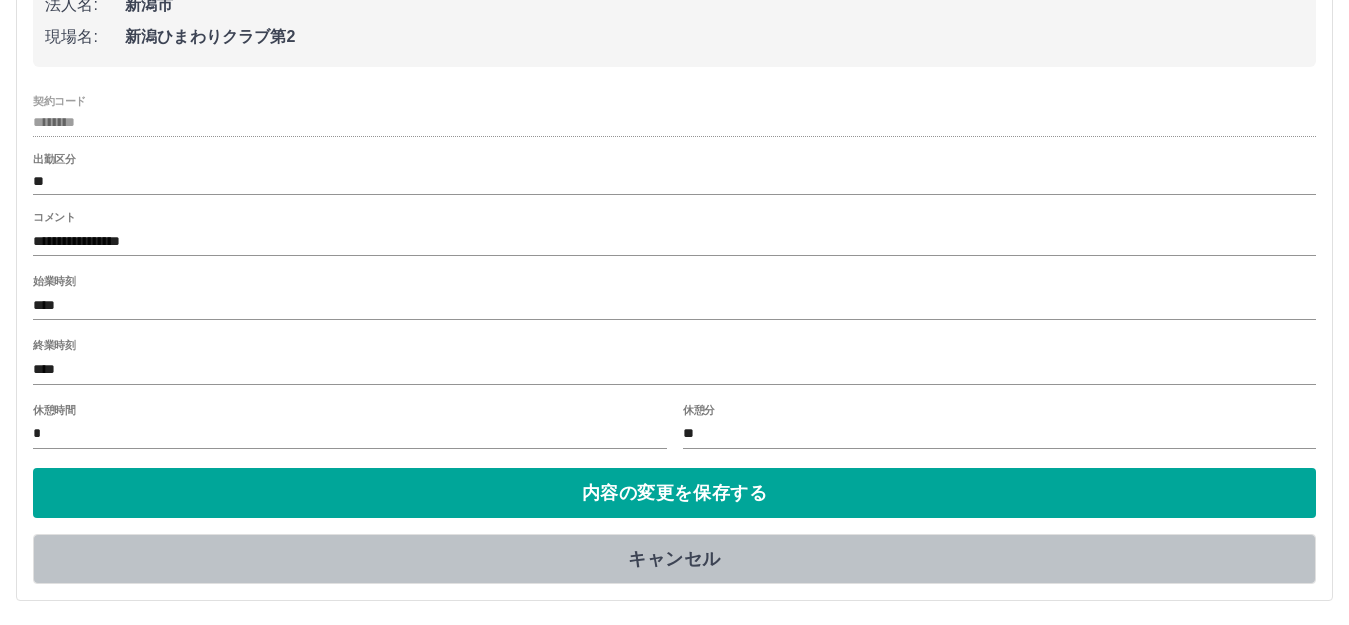 click on "キャンセル" at bounding box center (674, 559) 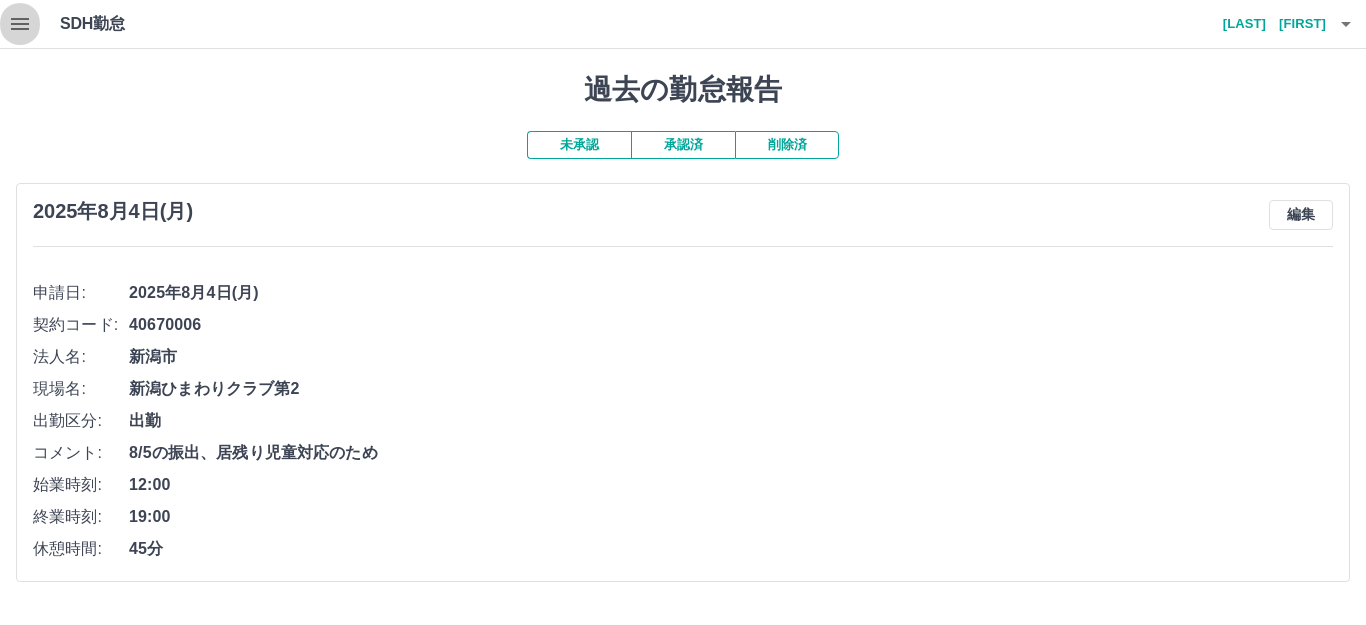 click at bounding box center (20, 24) 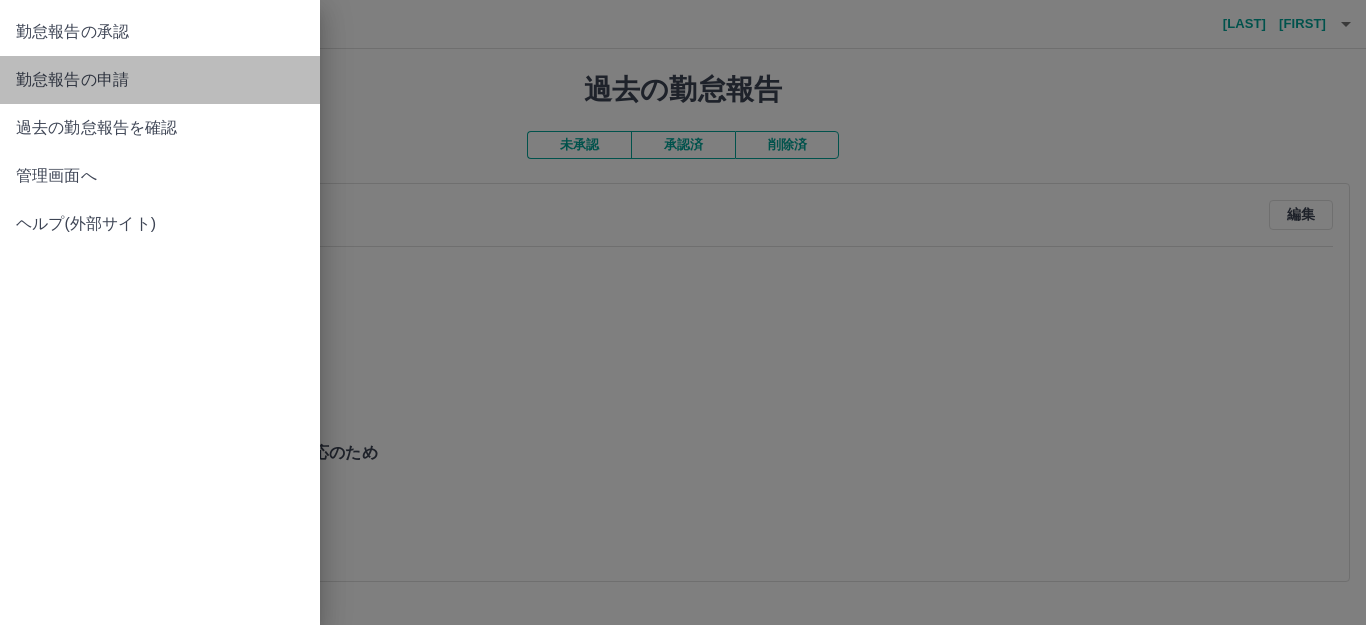 click on "勤怠報告の申請" at bounding box center [160, 80] 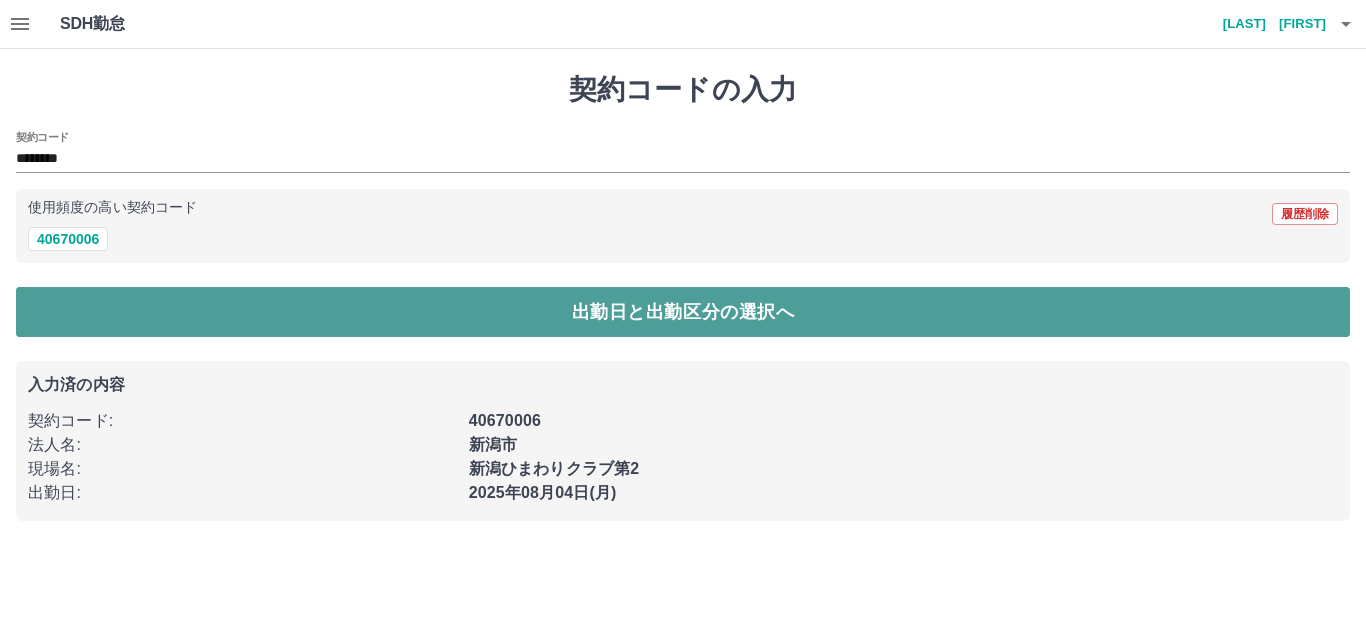 click on "出勤日と出勤区分の選択へ" at bounding box center (683, 312) 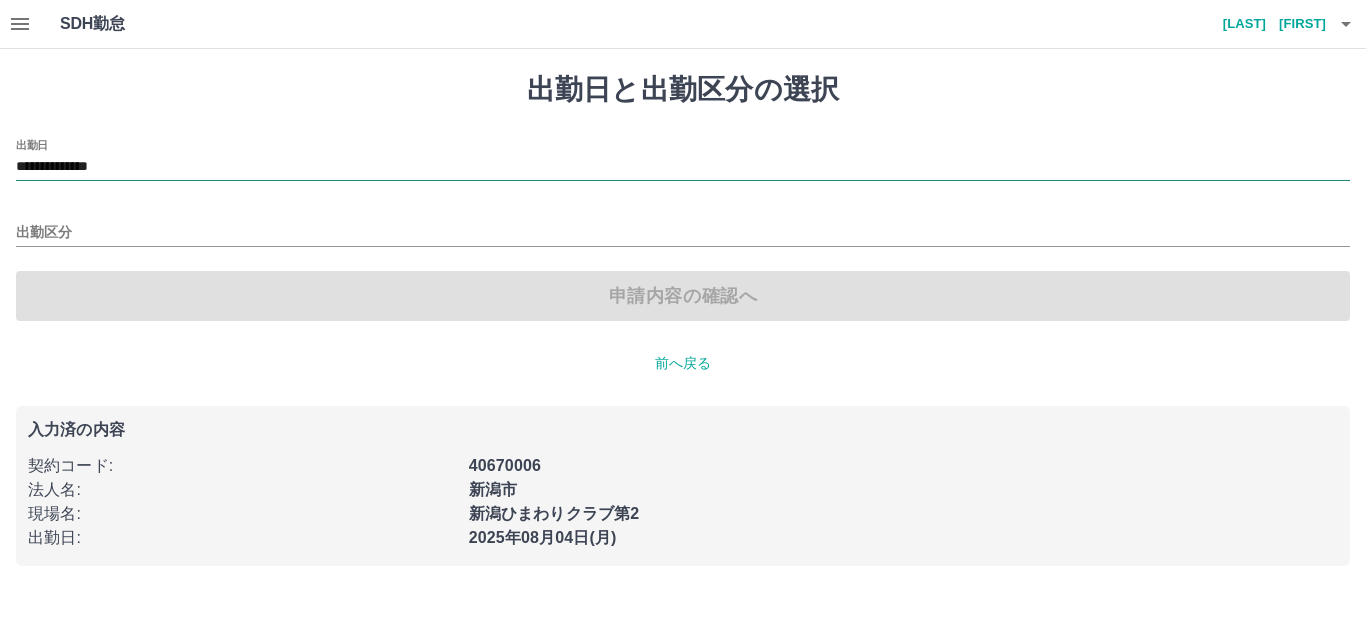 click on "**********" at bounding box center (683, 167) 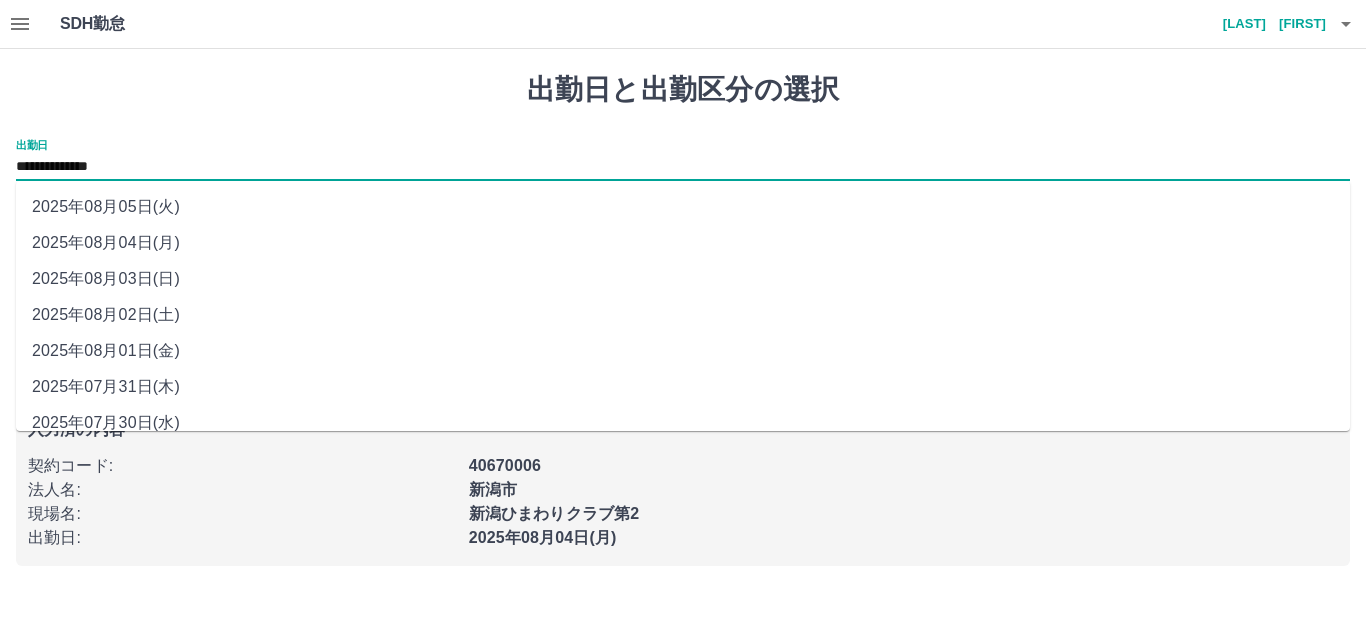 click on "2025年08月02日(土)" at bounding box center [683, 315] 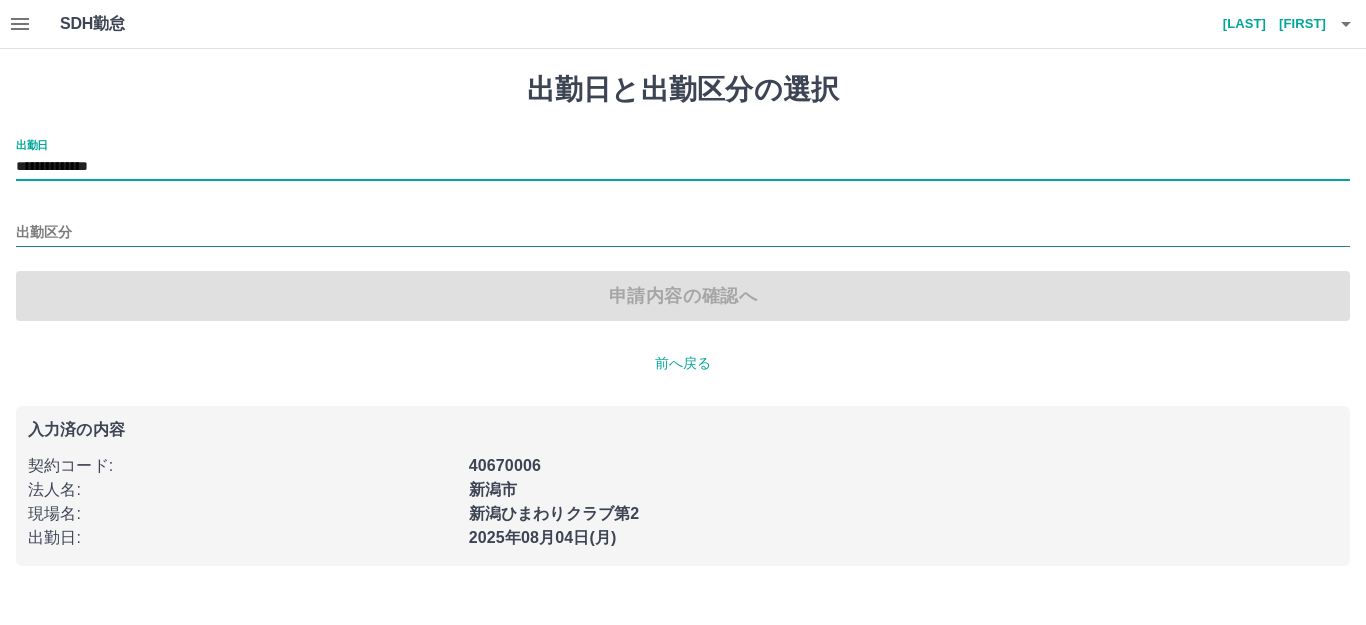 click on "出勤区分" at bounding box center (683, 233) 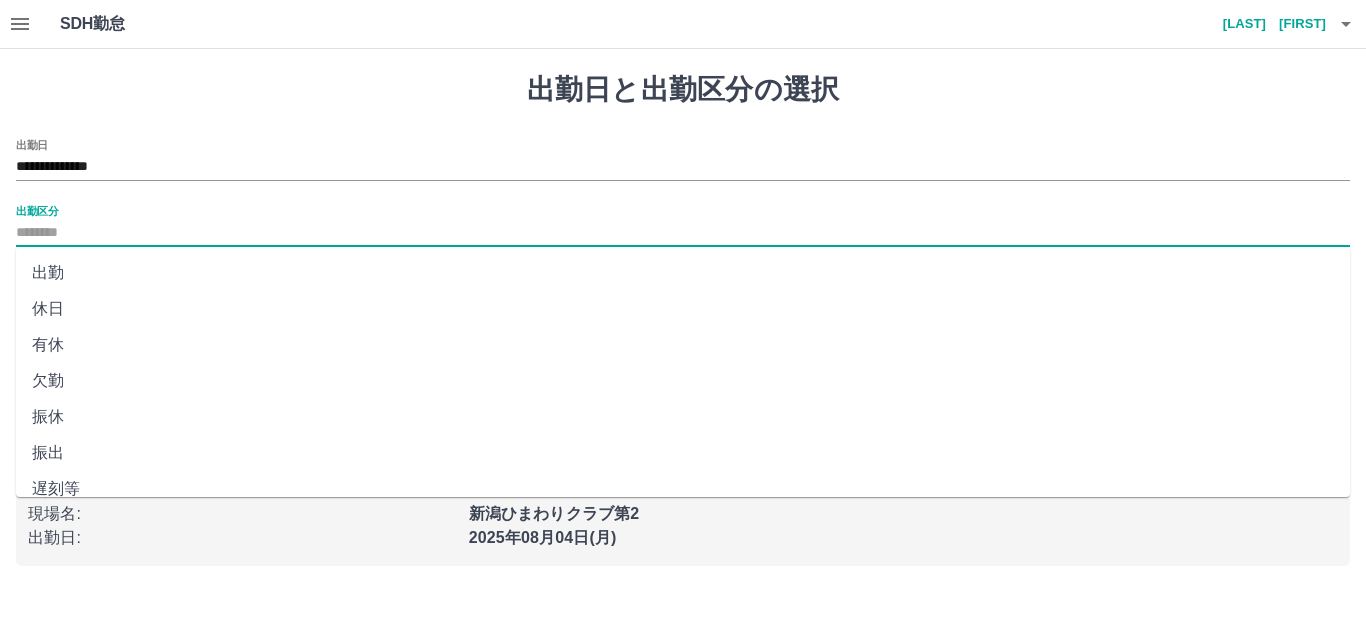 click on "出勤" at bounding box center [683, 273] 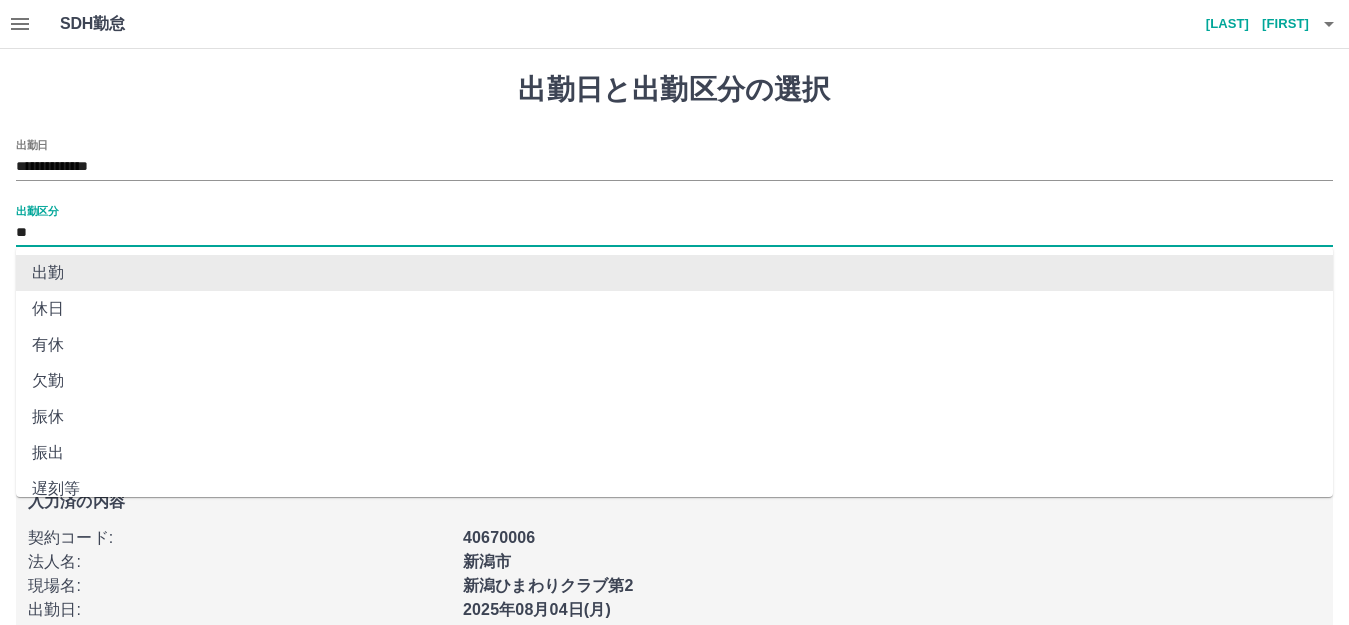 click on "**" at bounding box center [674, 233] 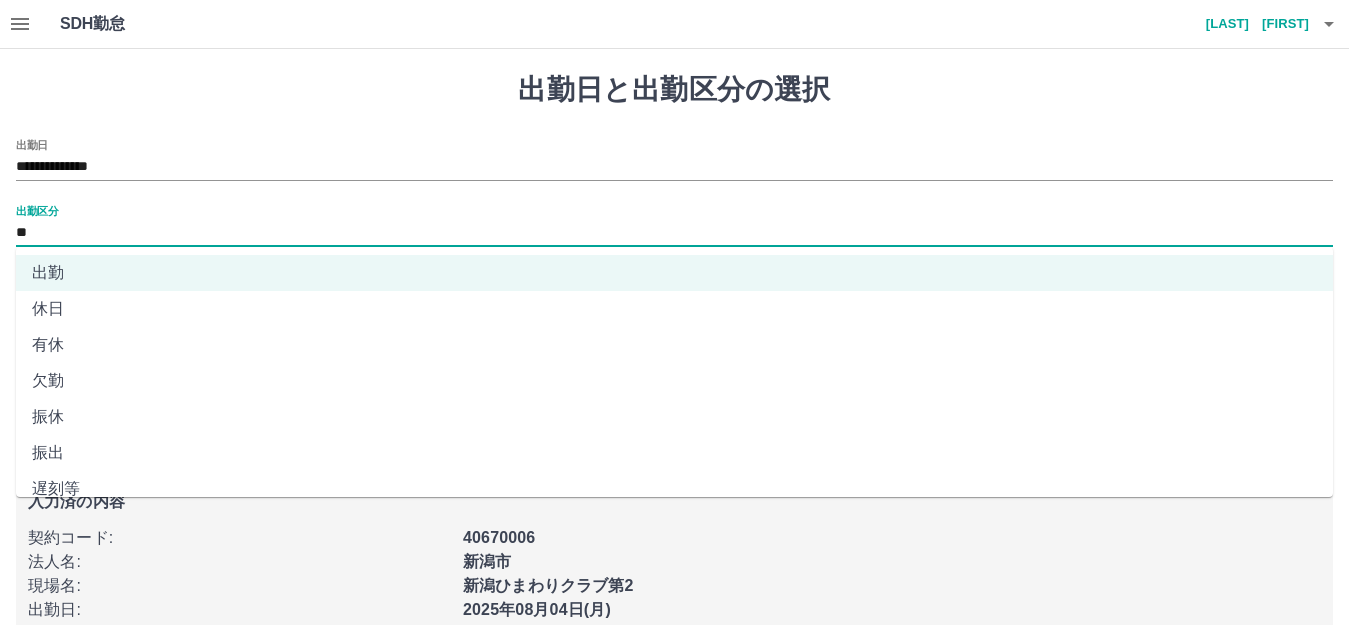 click on "振出" at bounding box center [674, 453] 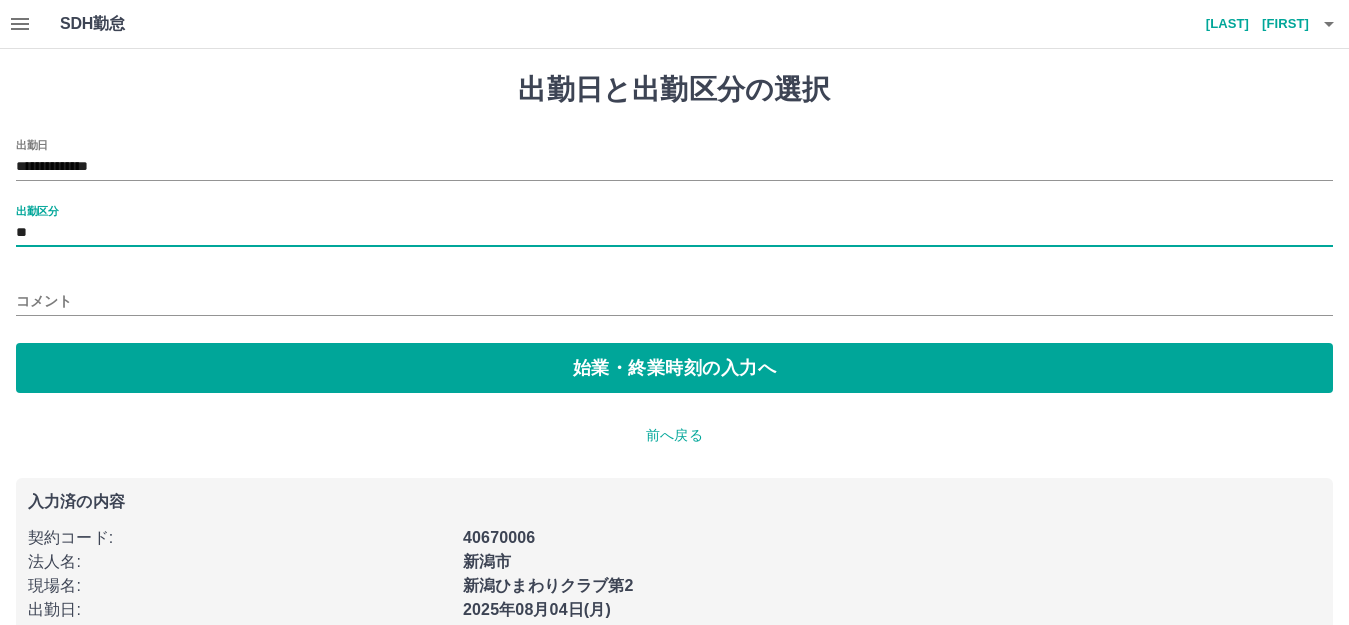 click on "コメント" at bounding box center (674, 301) 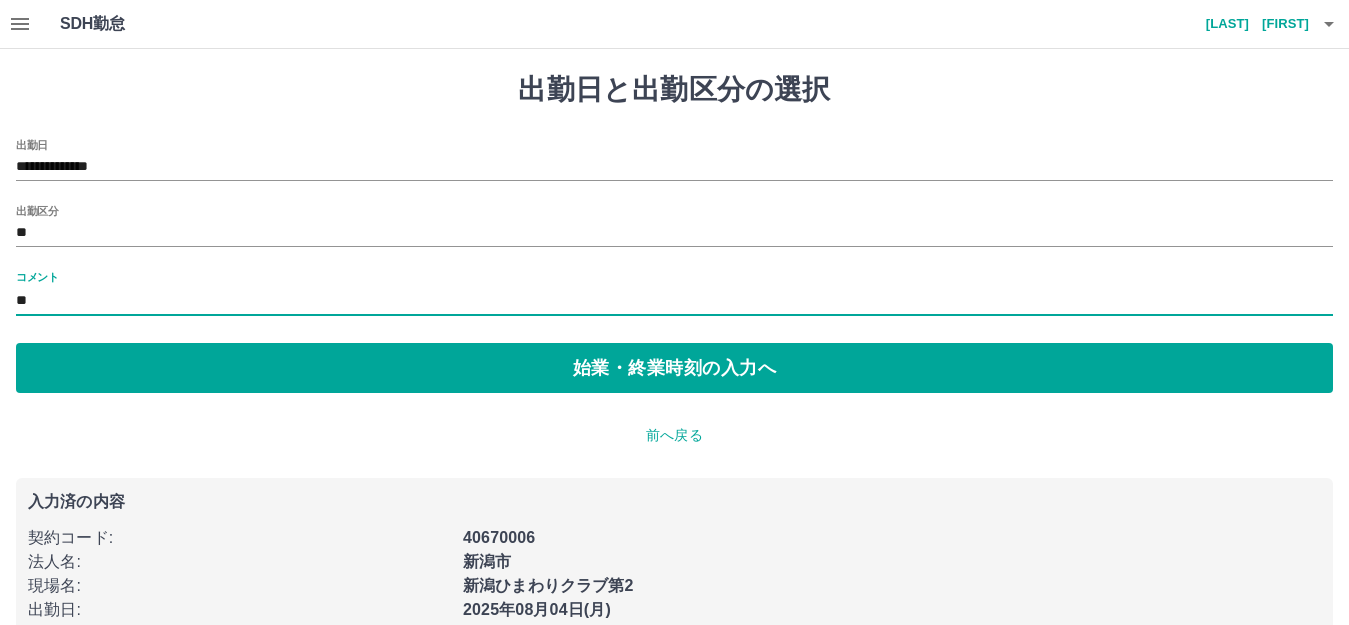 type on "**********" 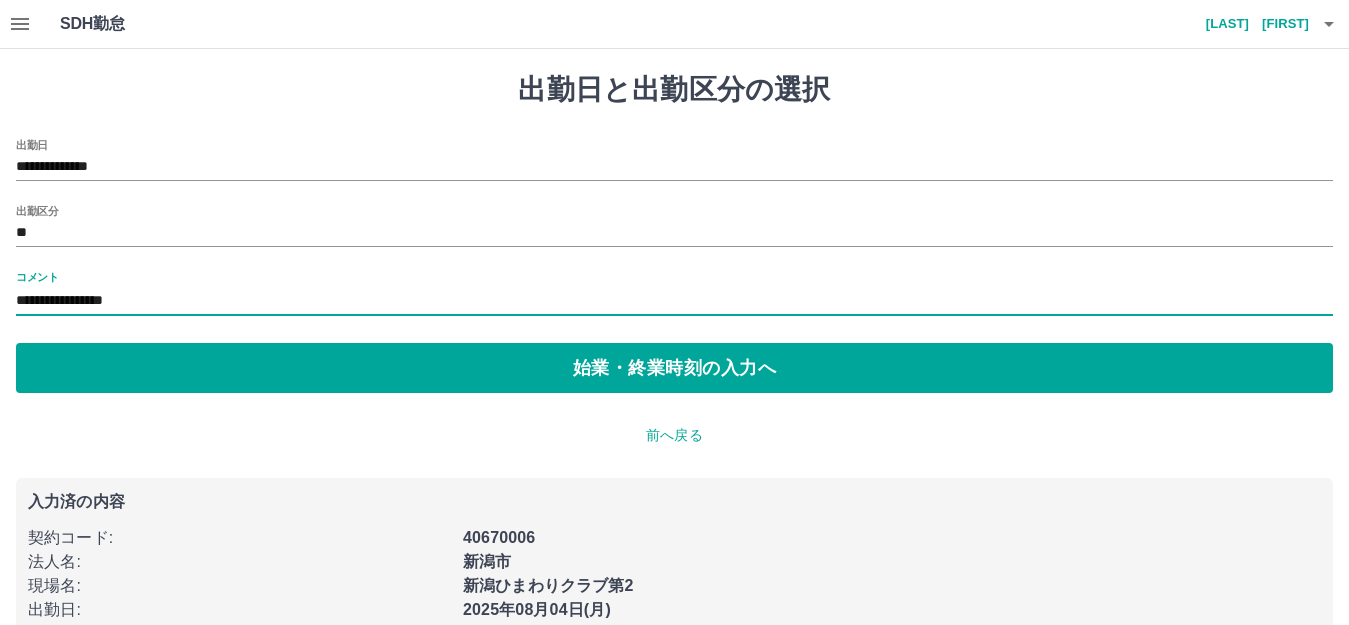 click on "**********" at bounding box center (674, 301) 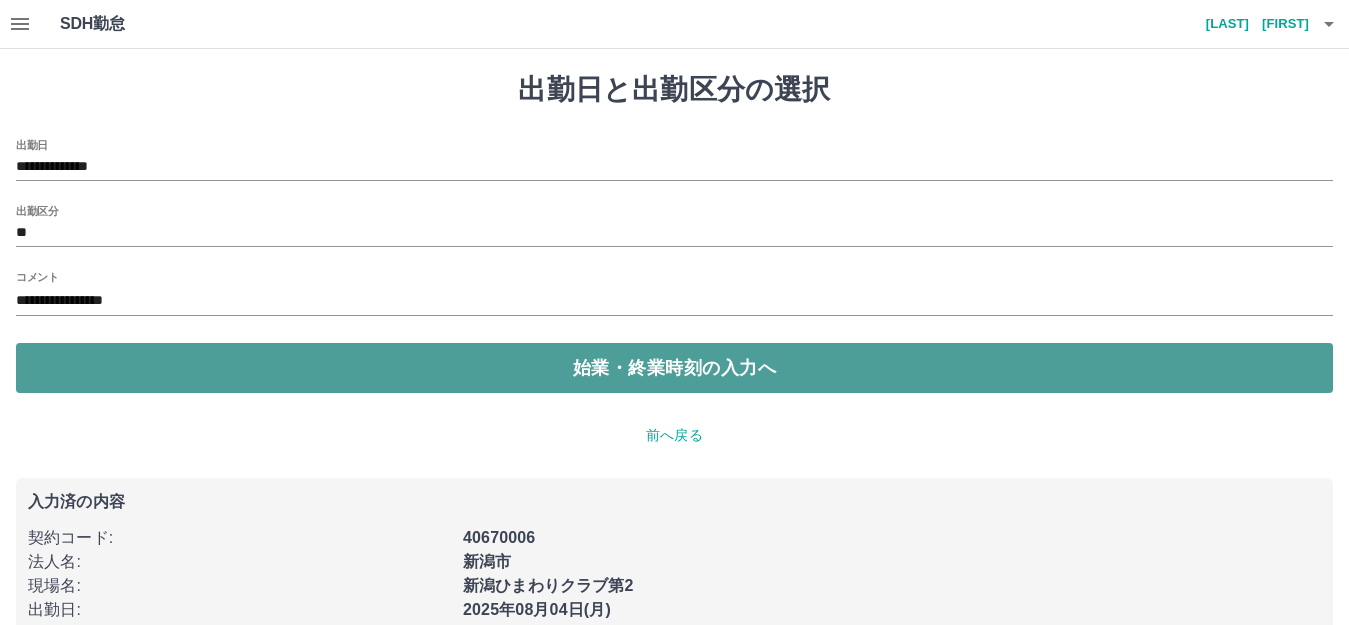 click on "始業・終業時刻の入力へ" at bounding box center (674, 368) 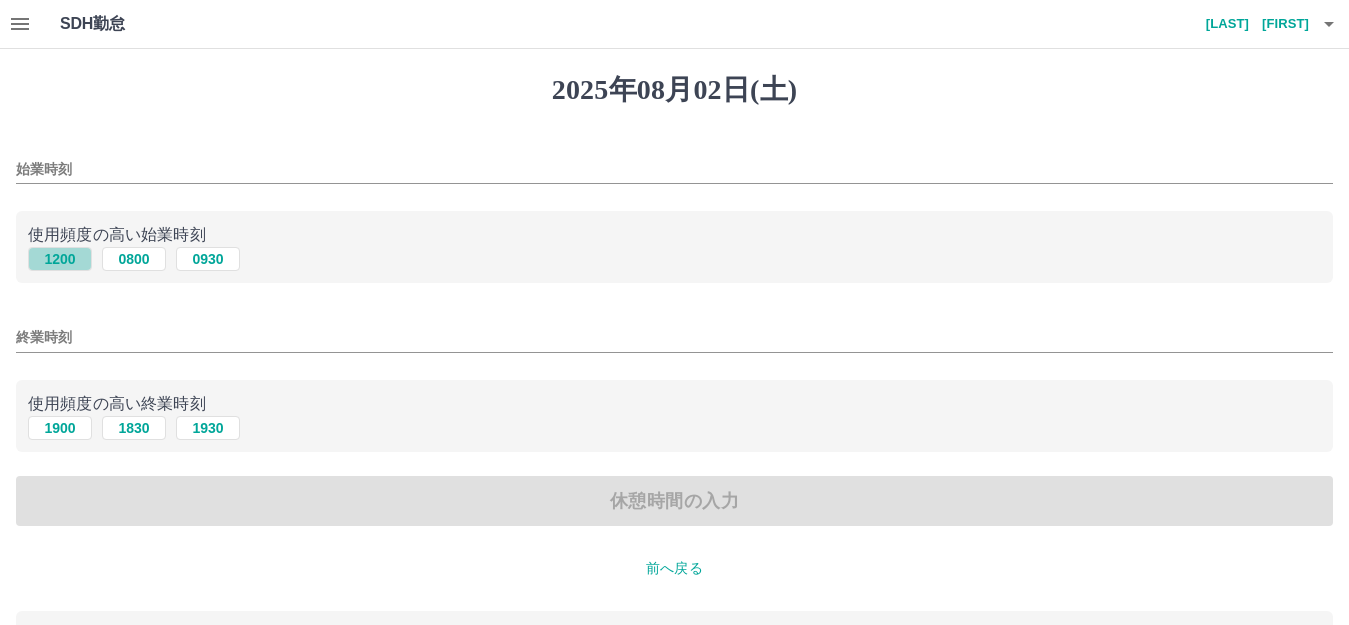 click on "1200" at bounding box center [60, 259] 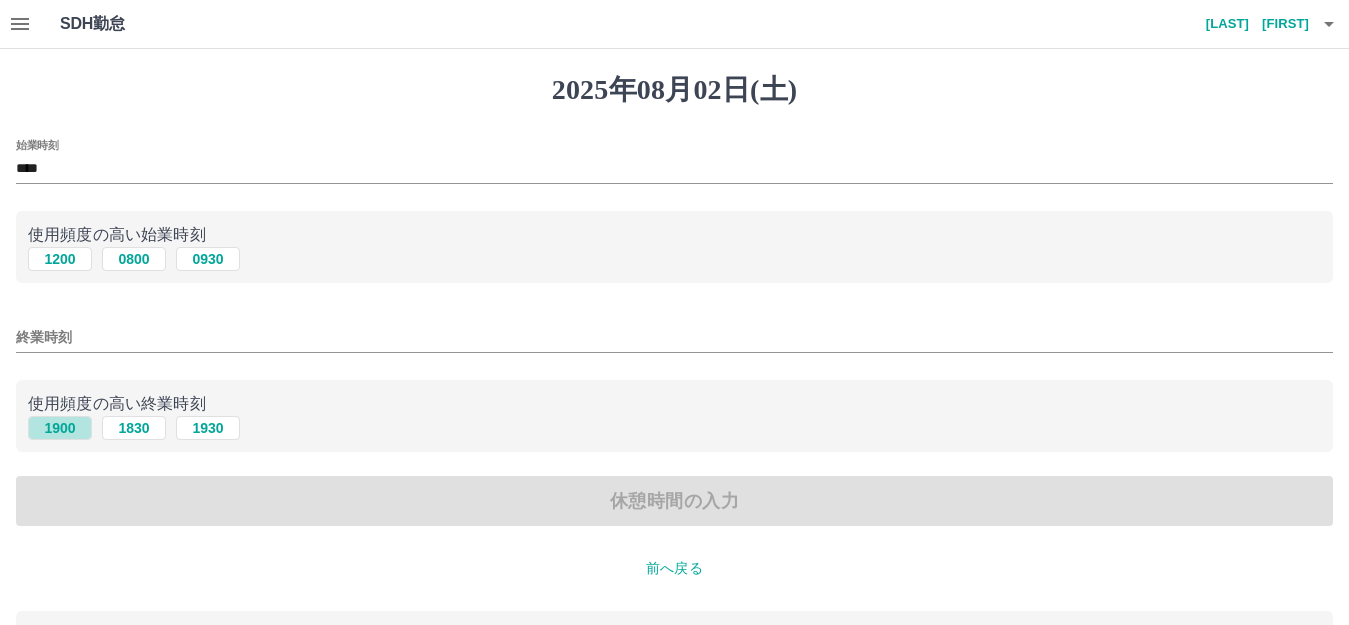 drag, startPoint x: 61, startPoint y: 435, endPoint x: 58, endPoint y: 446, distance: 11.401754 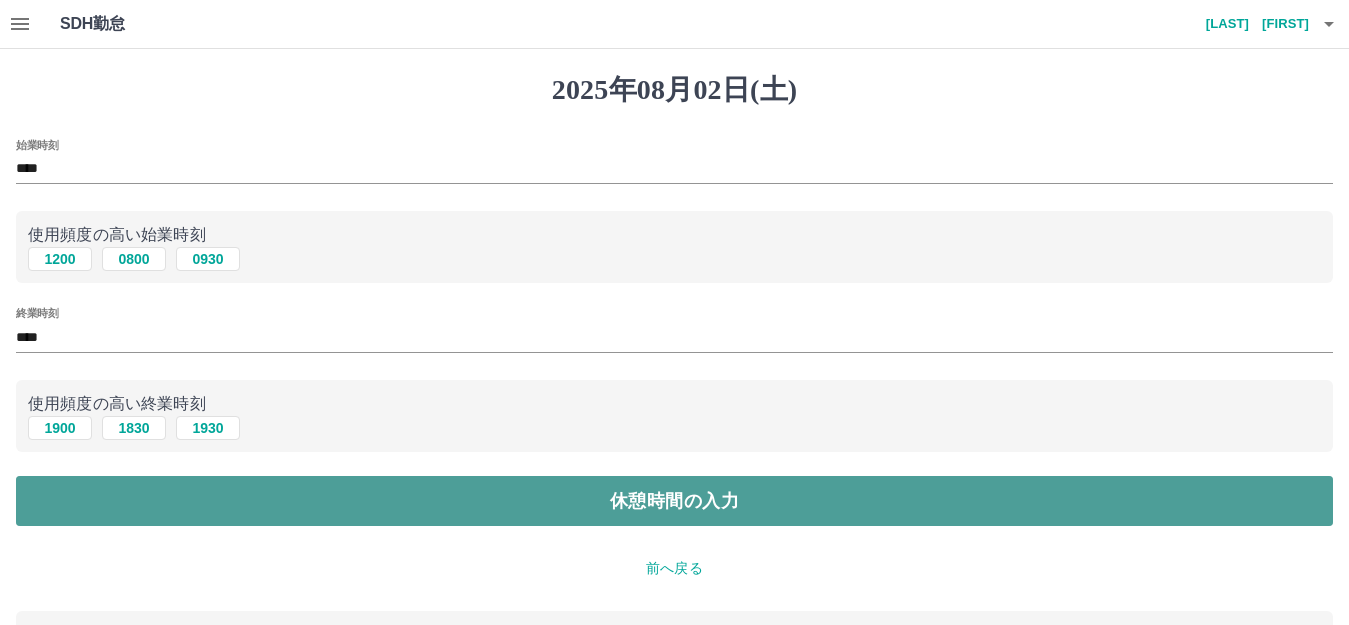 click on "休憩時間の入力" at bounding box center [674, 501] 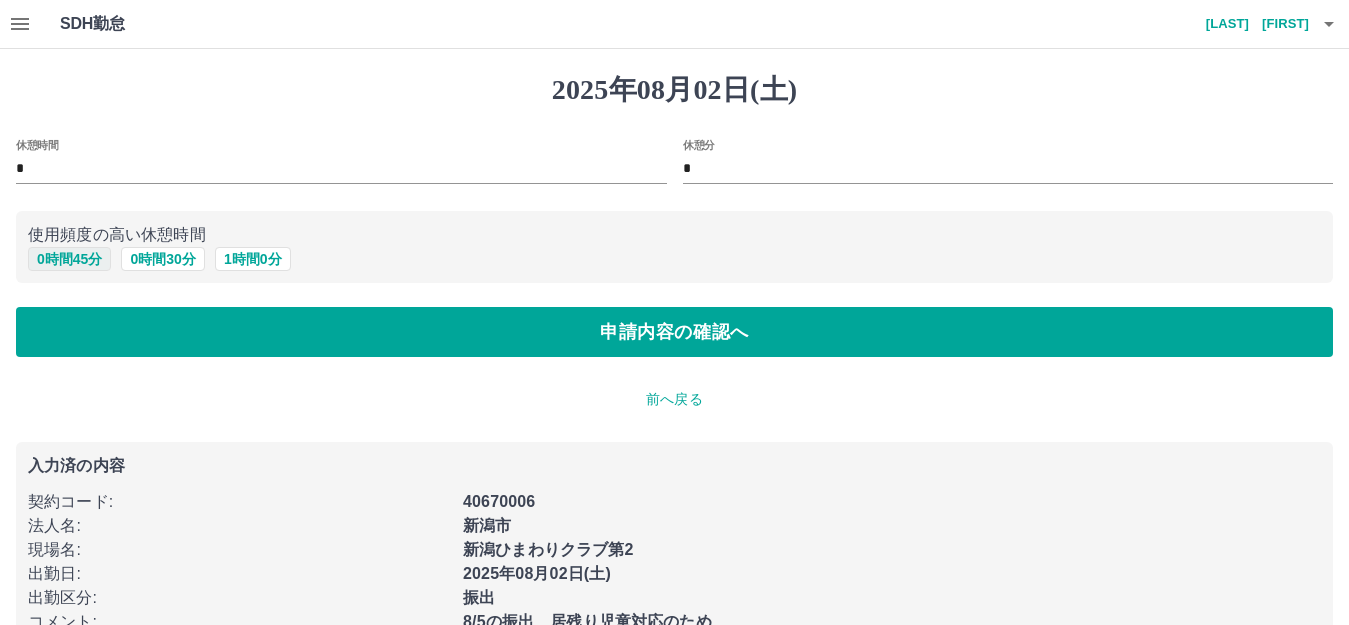 click on "0 時間 45 分" at bounding box center [69, 259] 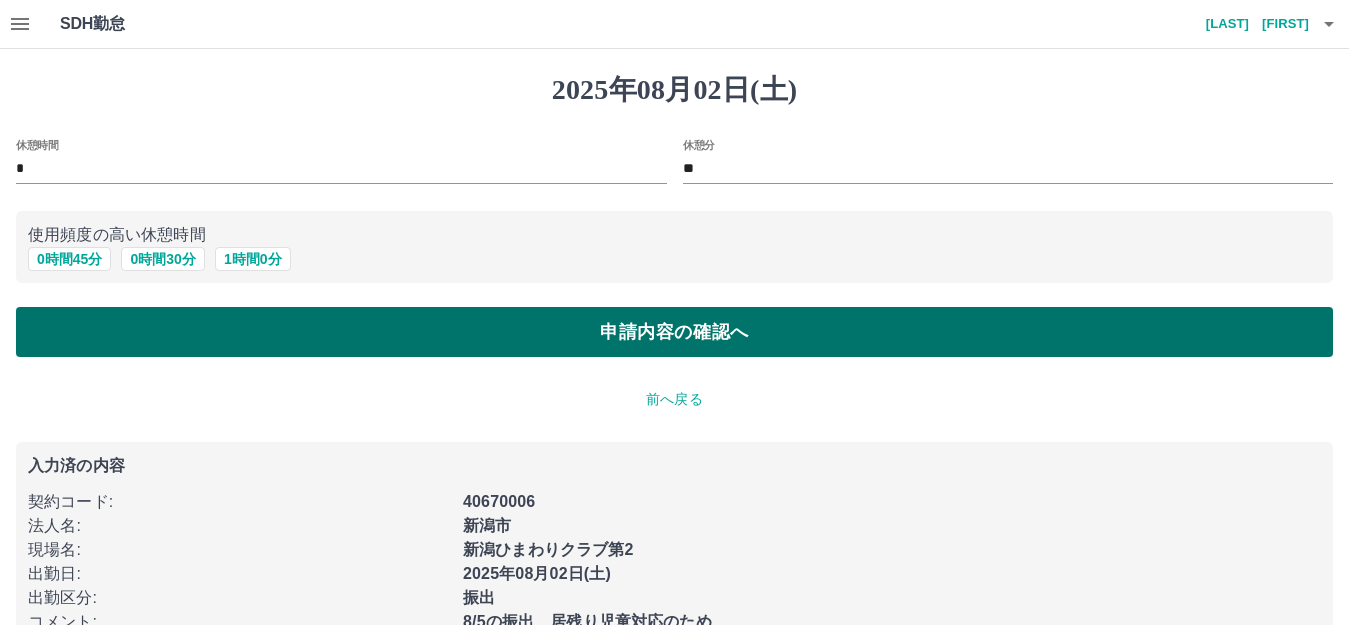 click on "申請内容の確認へ" at bounding box center (674, 332) 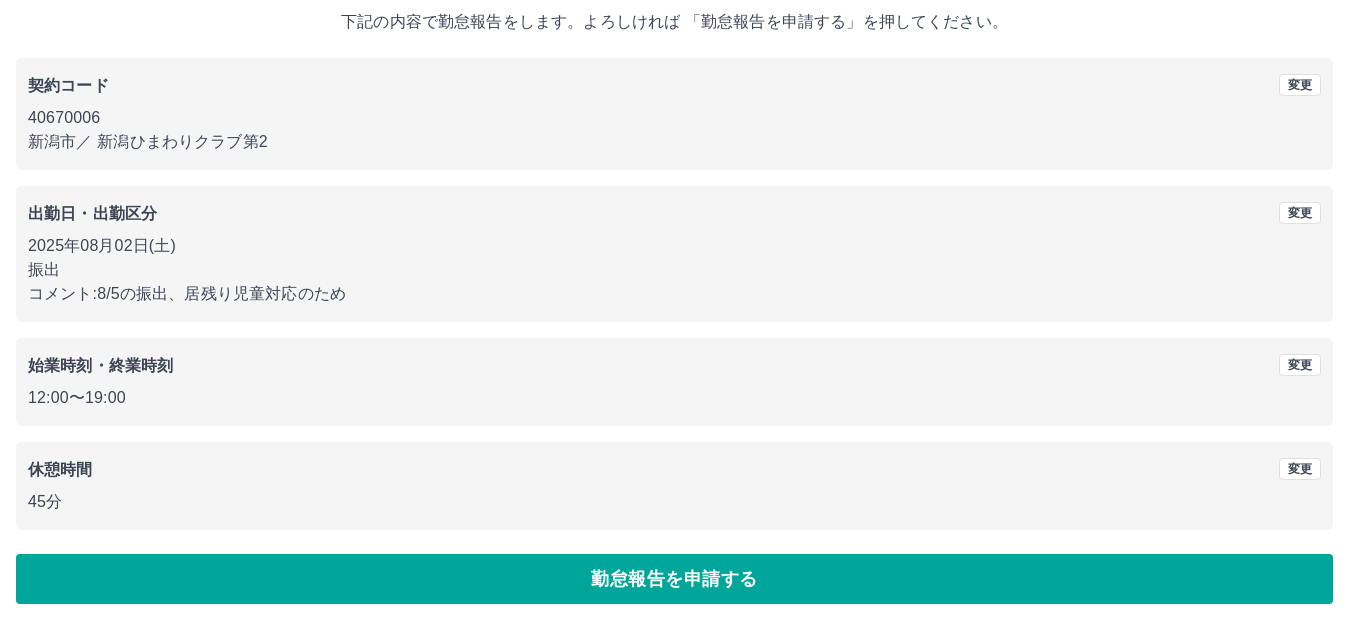 scroll, scrollTop: 124, scrollLeft: 0, axis: vertical 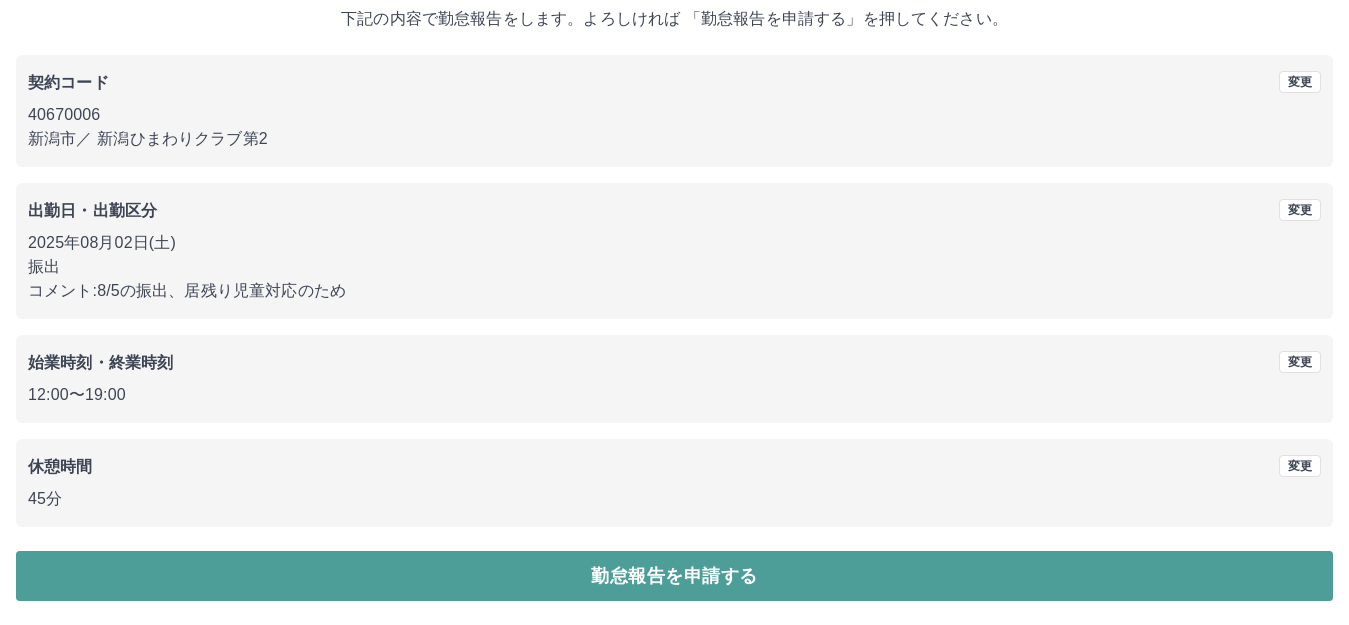 click on "勤怠報告を申請する" at bounding box center (674, 576) 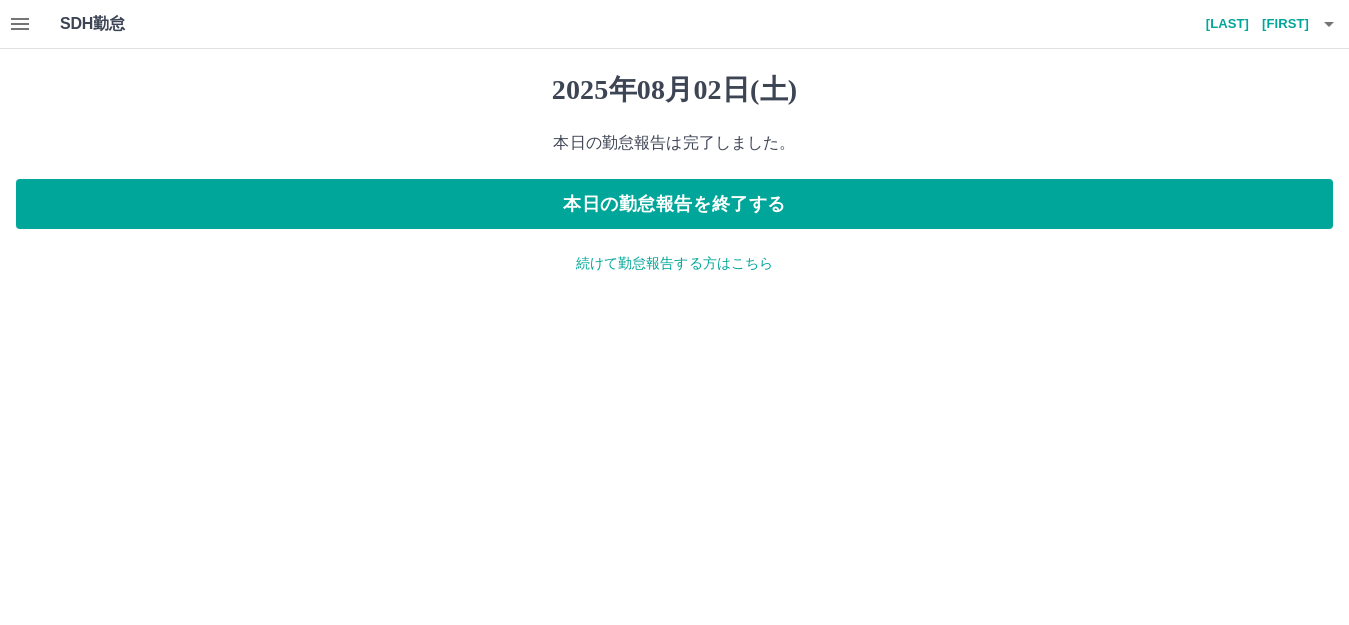scroll, scrollTop: 0, scrollLeft: 0, axis: both 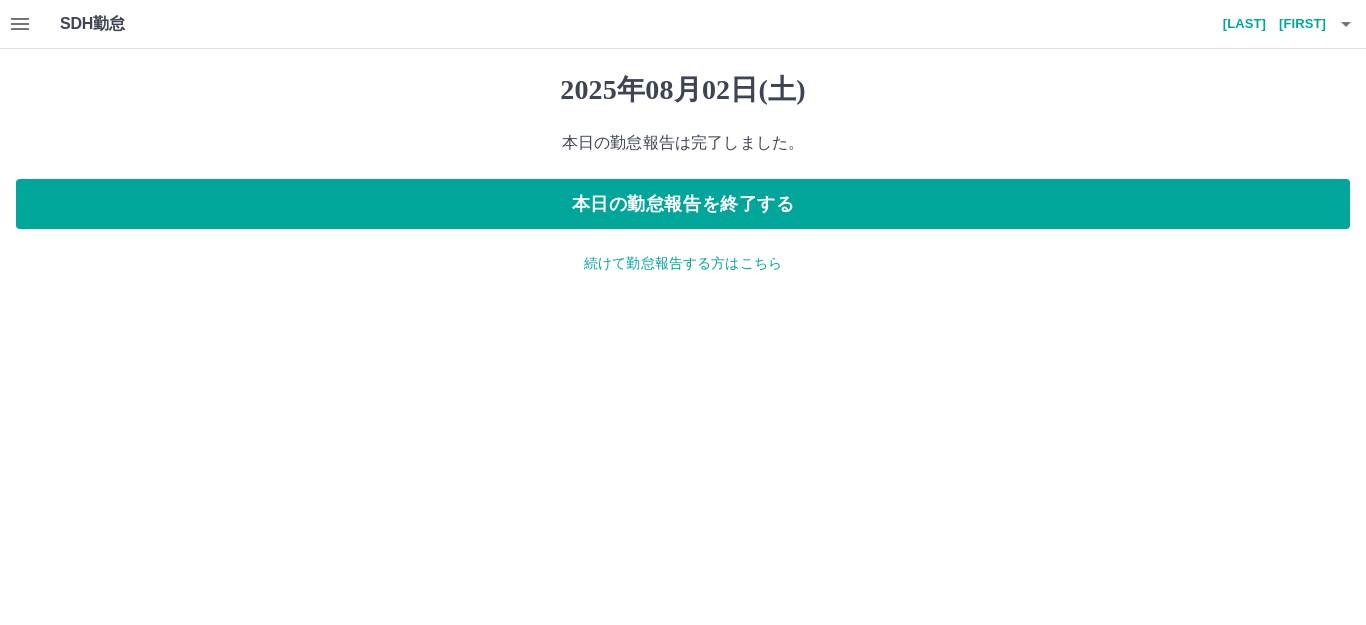 click on "続けて勤怠報告する方はこちら" at bounding box center [683, 263] 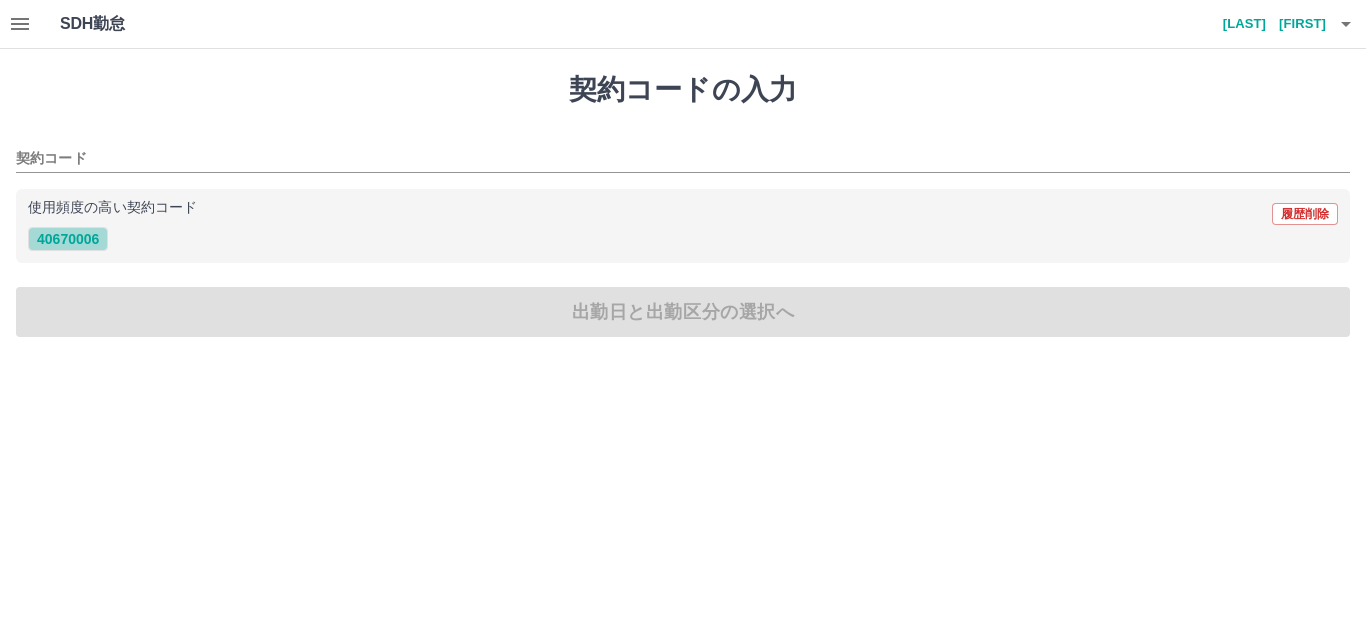 click on "40670006" at bounding box center [68, 239] 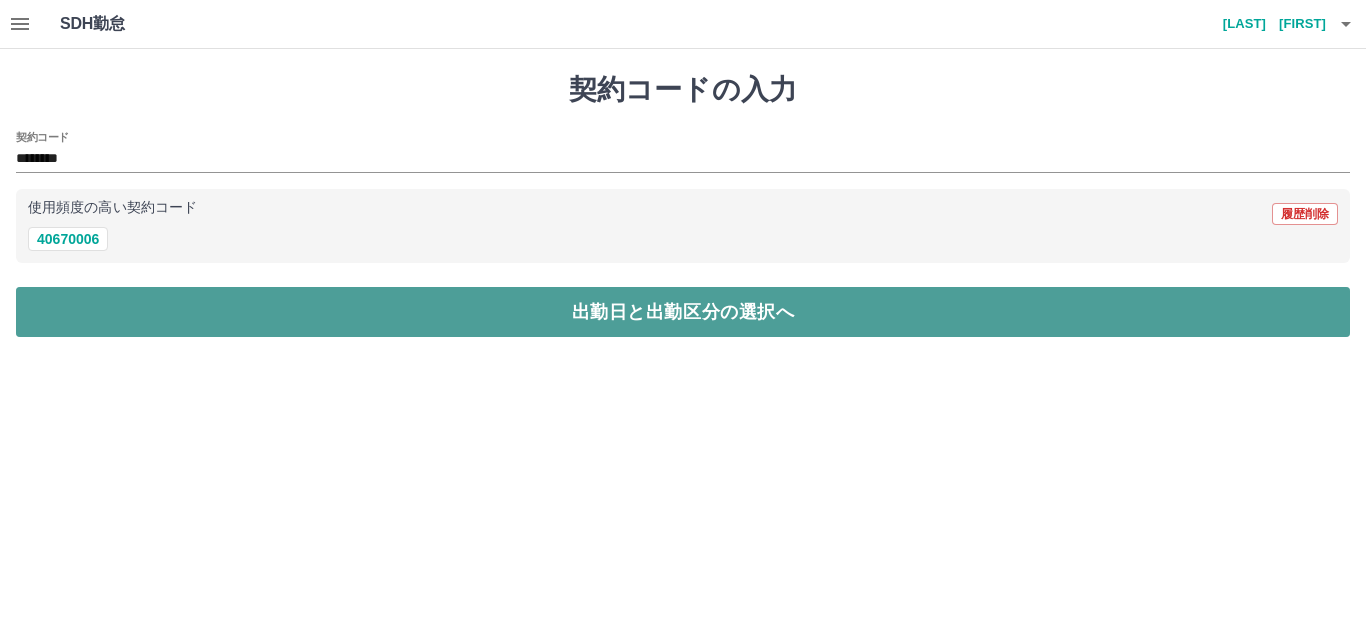 click on "出勤日と出勤区分の選択へ" at bounding box center (683, 312) 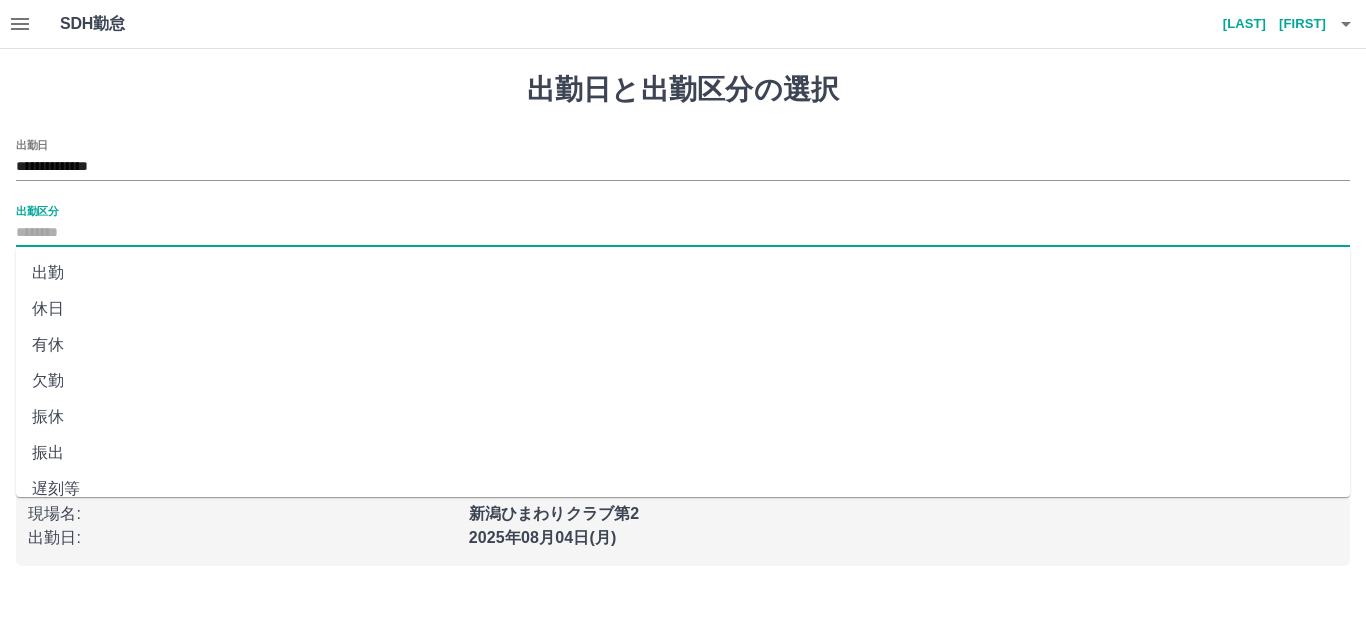 click on "出勤区分" at bounding box center [683, 233] 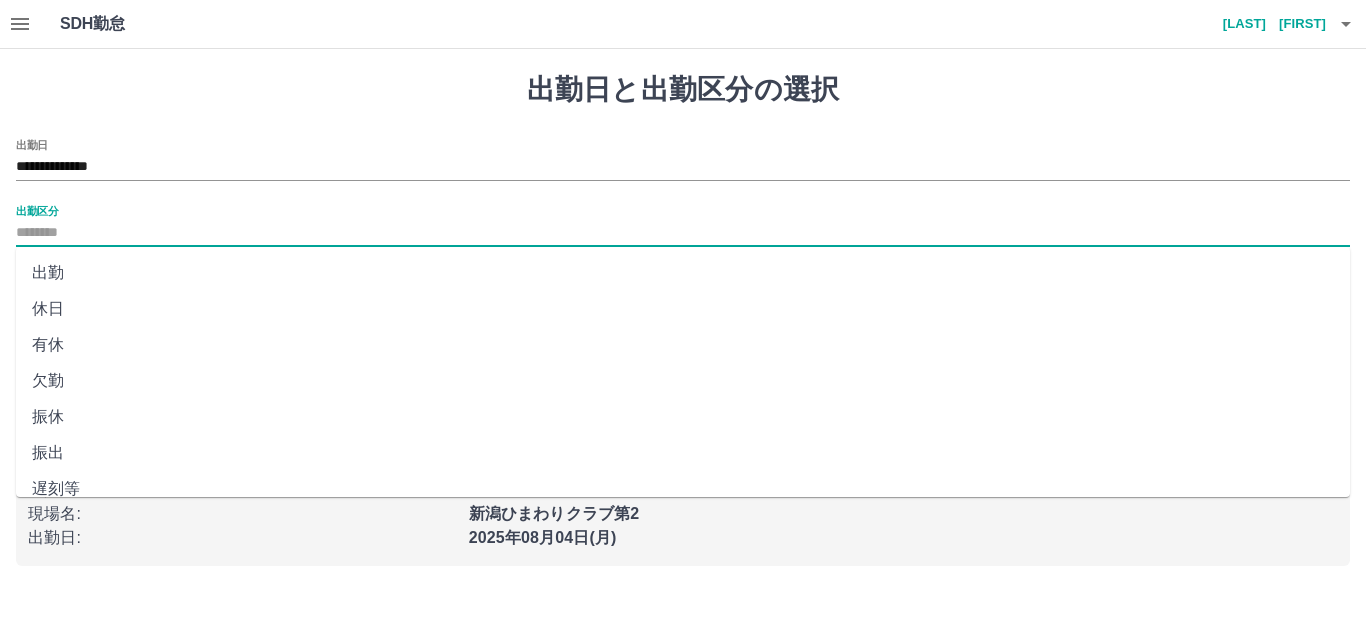click on "出勤" at bounding box center [683, 273] 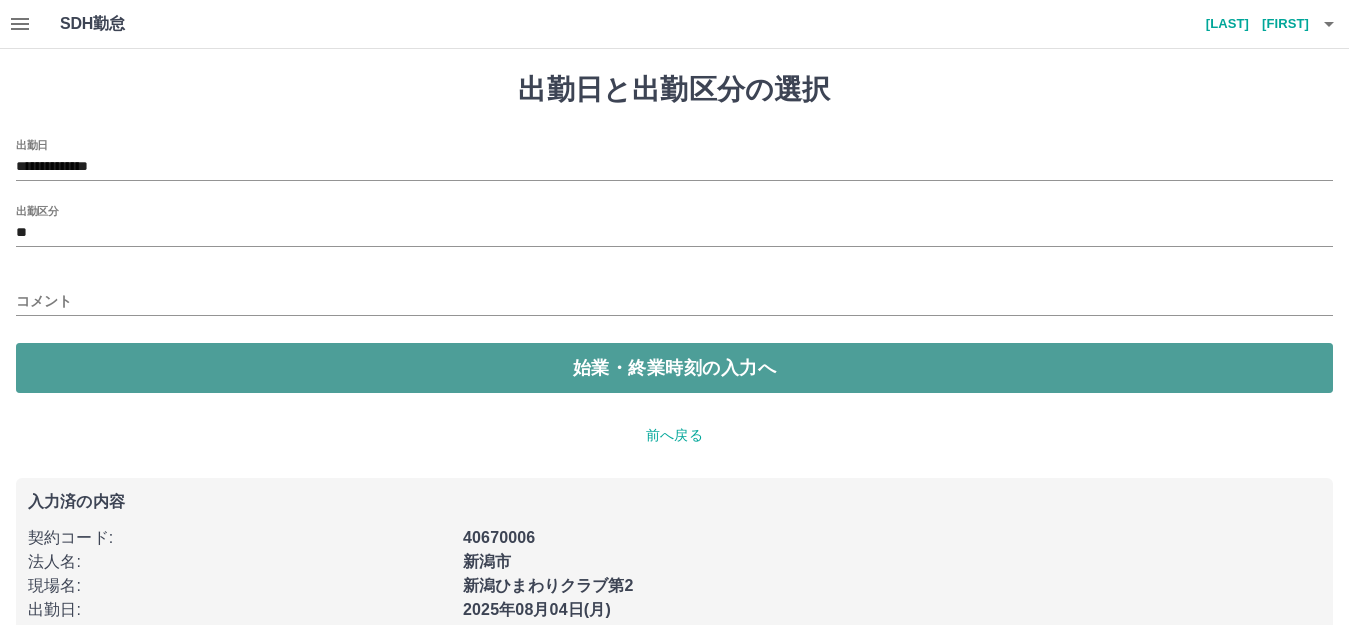 click on "始業・終業時刻の入力へ" at bounding box center (674, 368) 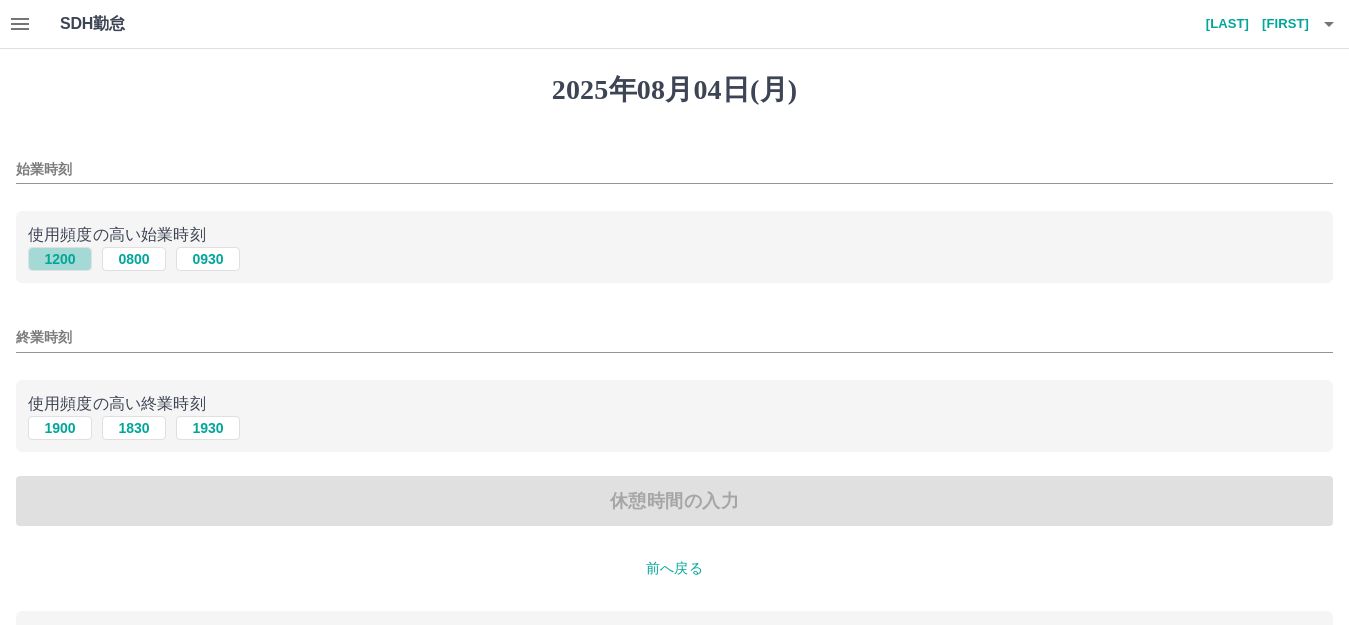 click on "1200" at bounding box center (60, 259) 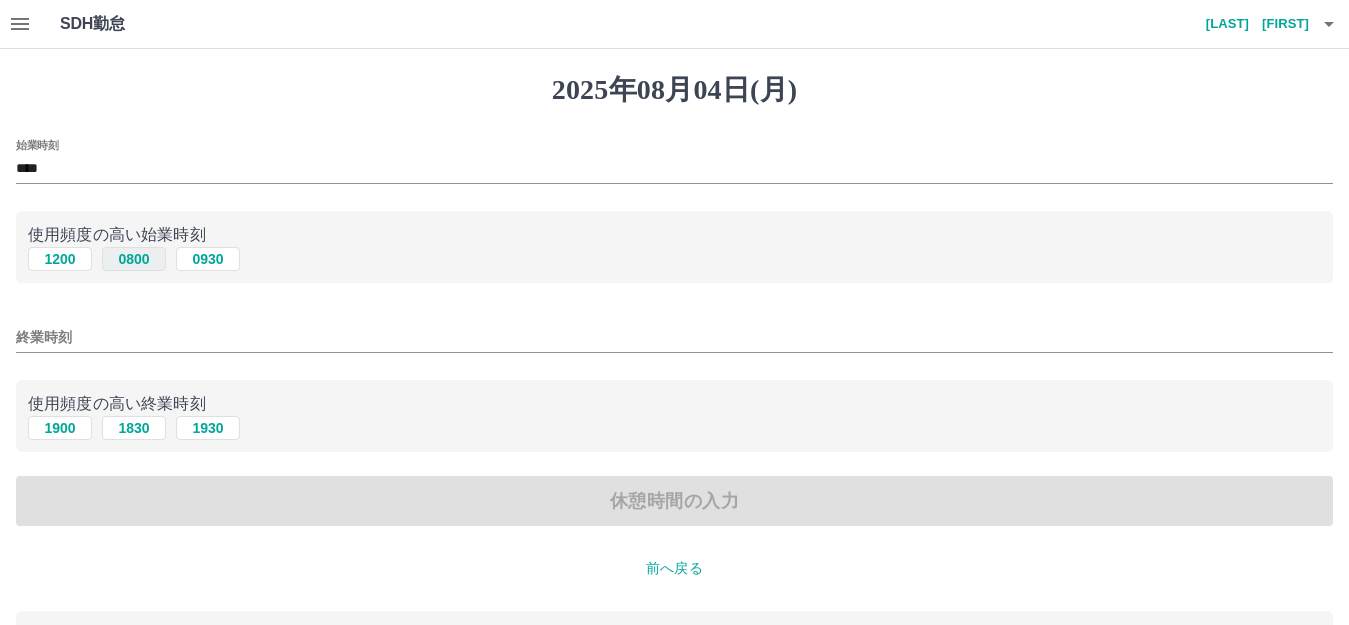 click on "0800" at bounding box center [134, 259] 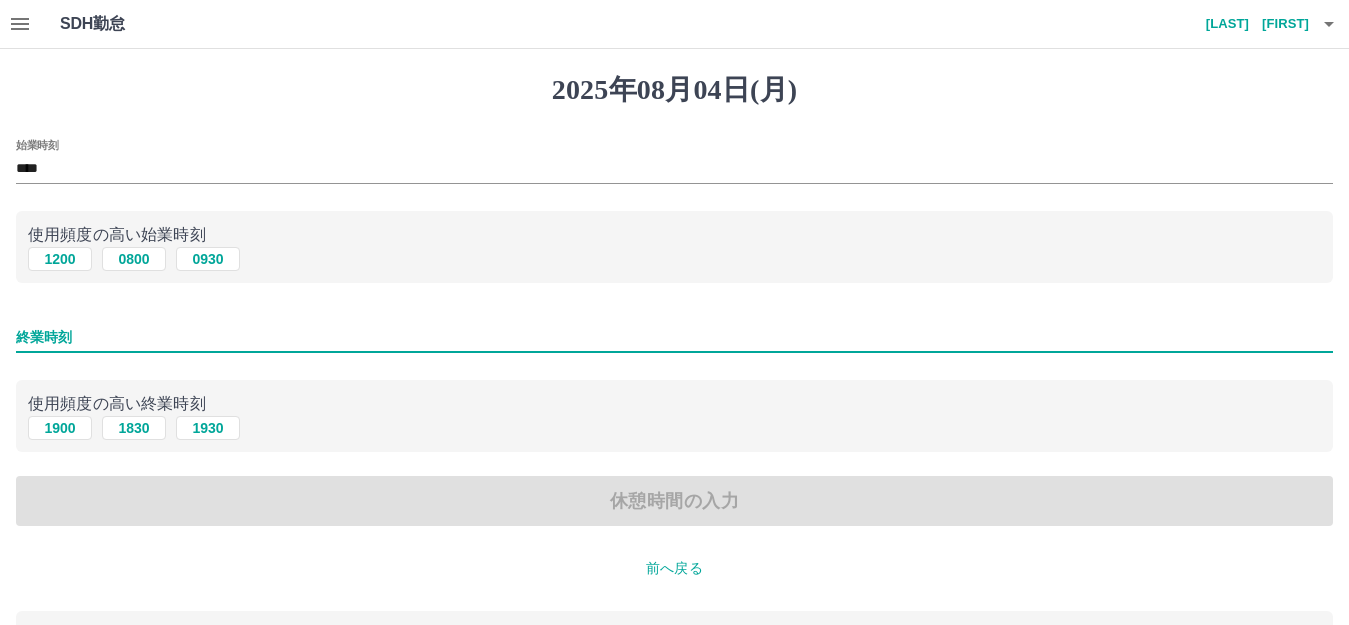click on "終業時刻" at bounding box center (674, 337) 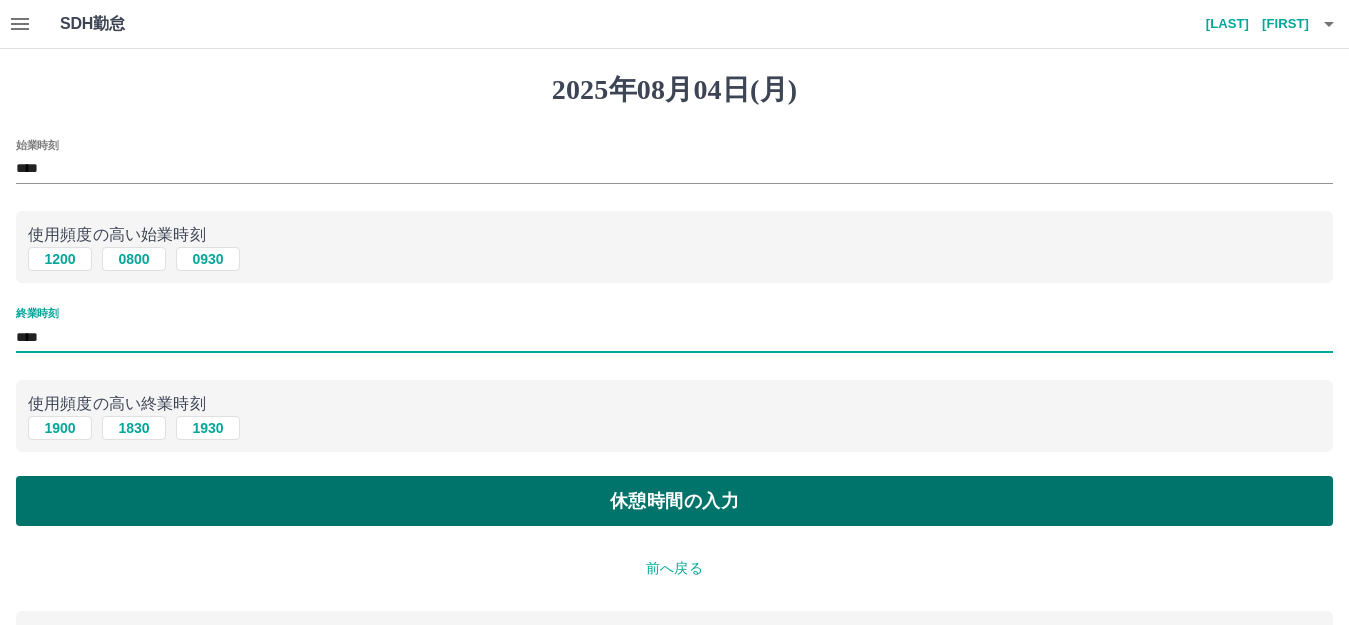 click on "休憩時間の入力" at bounding box center (674, 501) 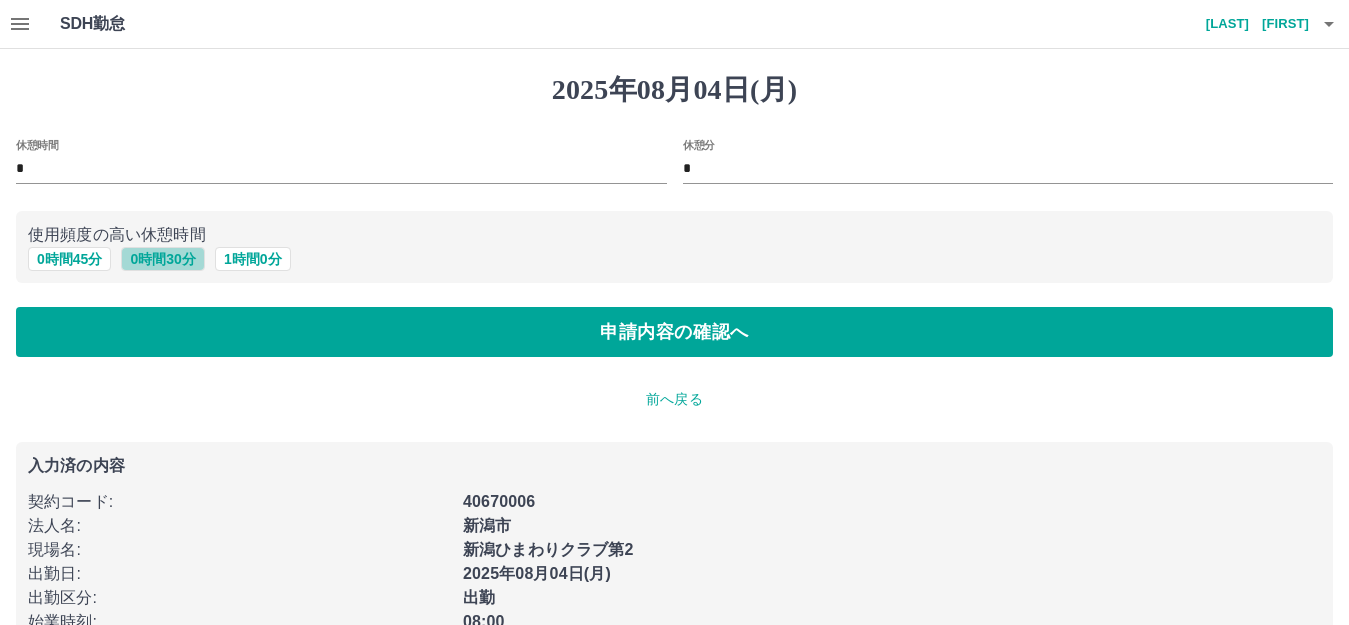 click on "0 時間 30 分" at bounding box center (162, 259) 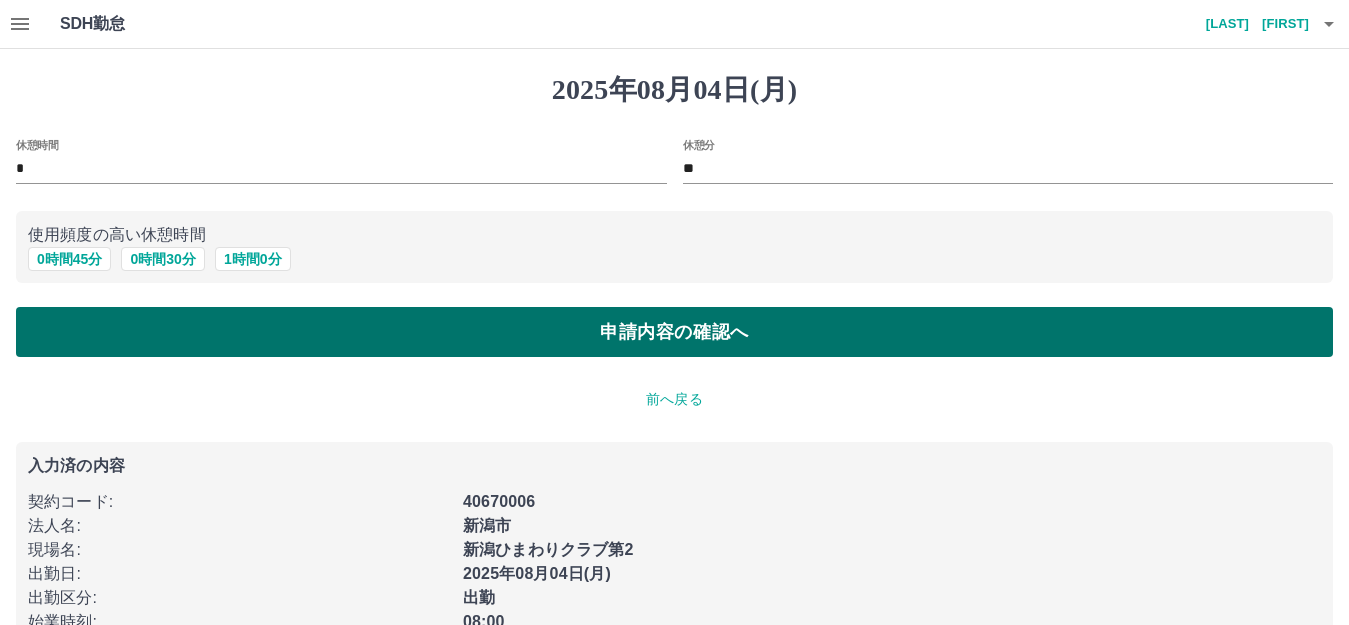 click on "申請内容の確認へ" at bounding box center [674, 332] 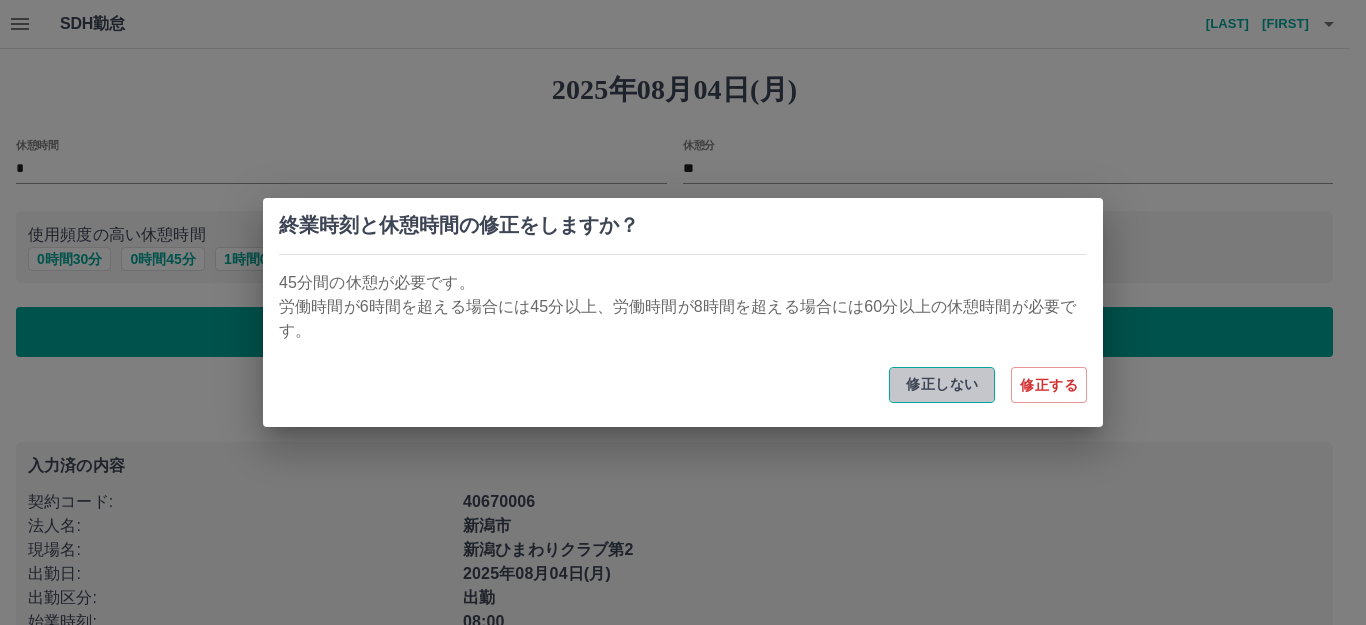 click on "修正しない" at bounding box center (942, 385) 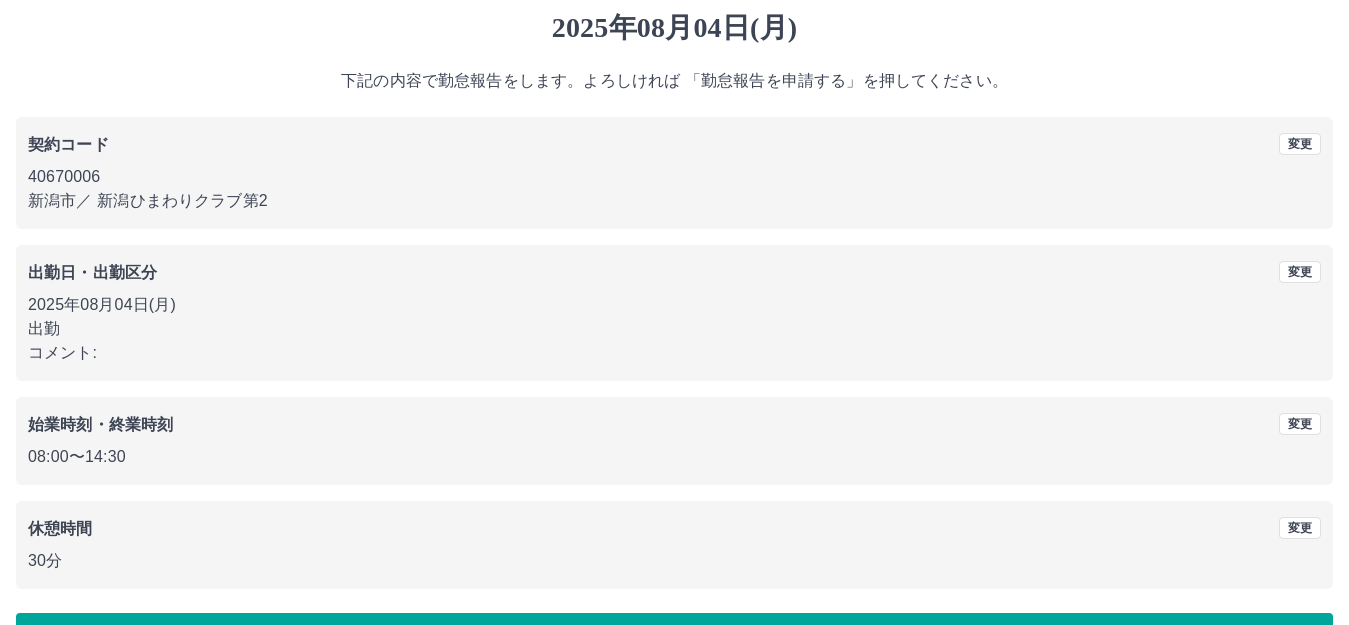 scroll, scrollTop: 124, scrollLeft: 0, axis: vertical 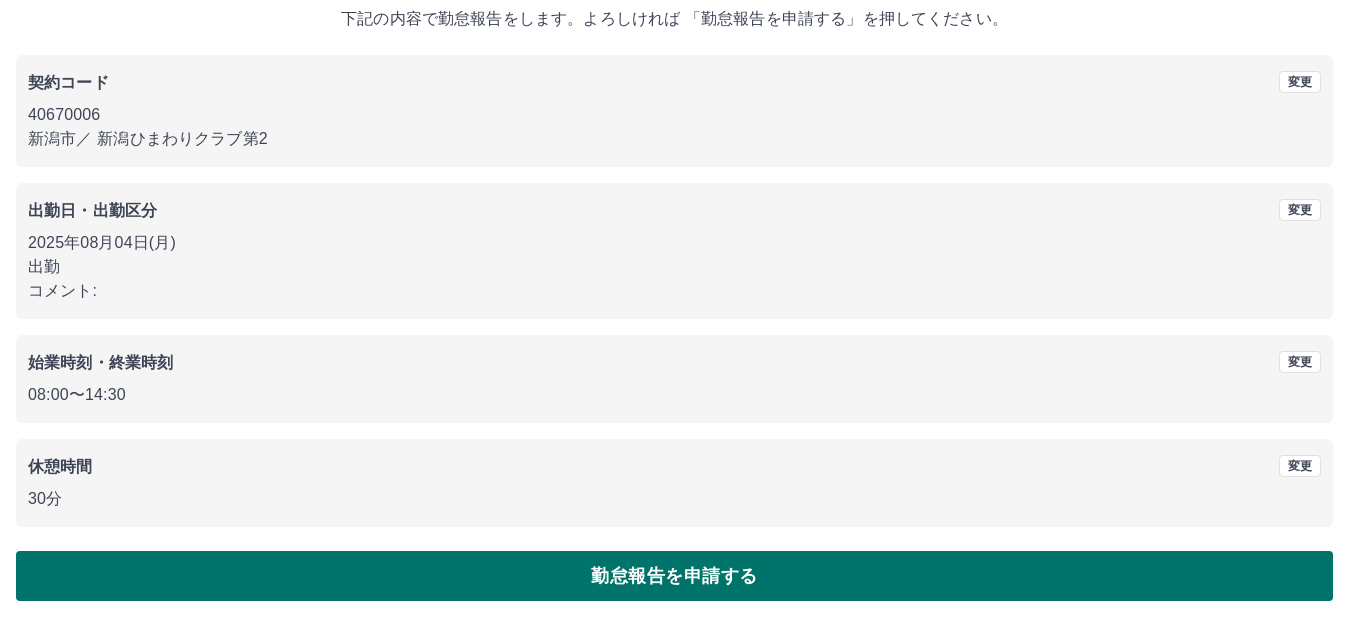 click on "勤怠報告を申請する" at bounding box center (674, 576) 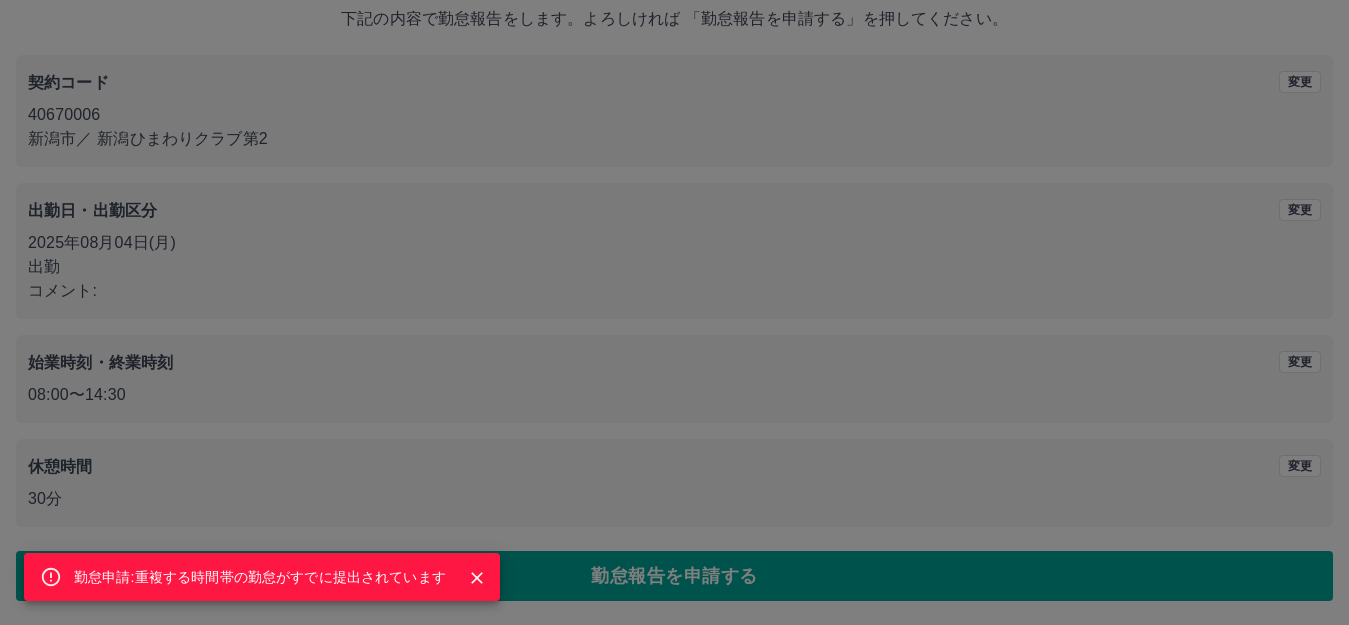 click on "勤怠申請:重複する時間帯の勤怠がすでに提出されています" at bounding box center (260, 577) 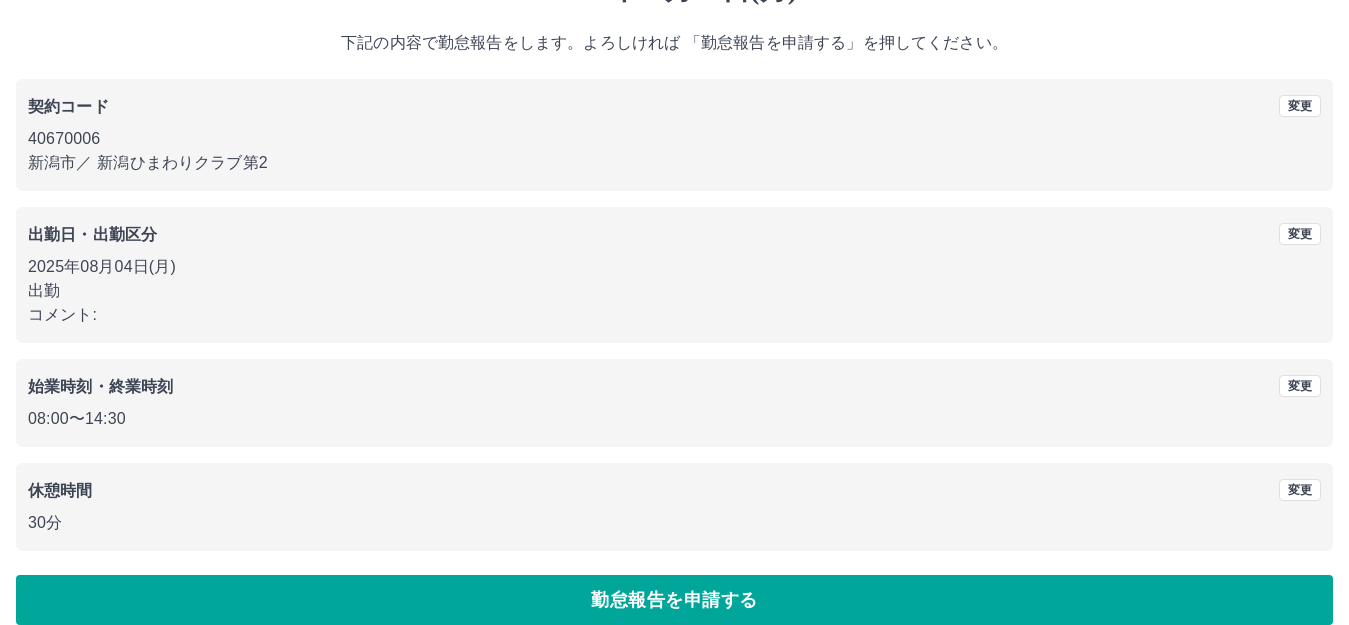 scroll, scrollTop: 124, scrollLeft: 0, axis: vertical 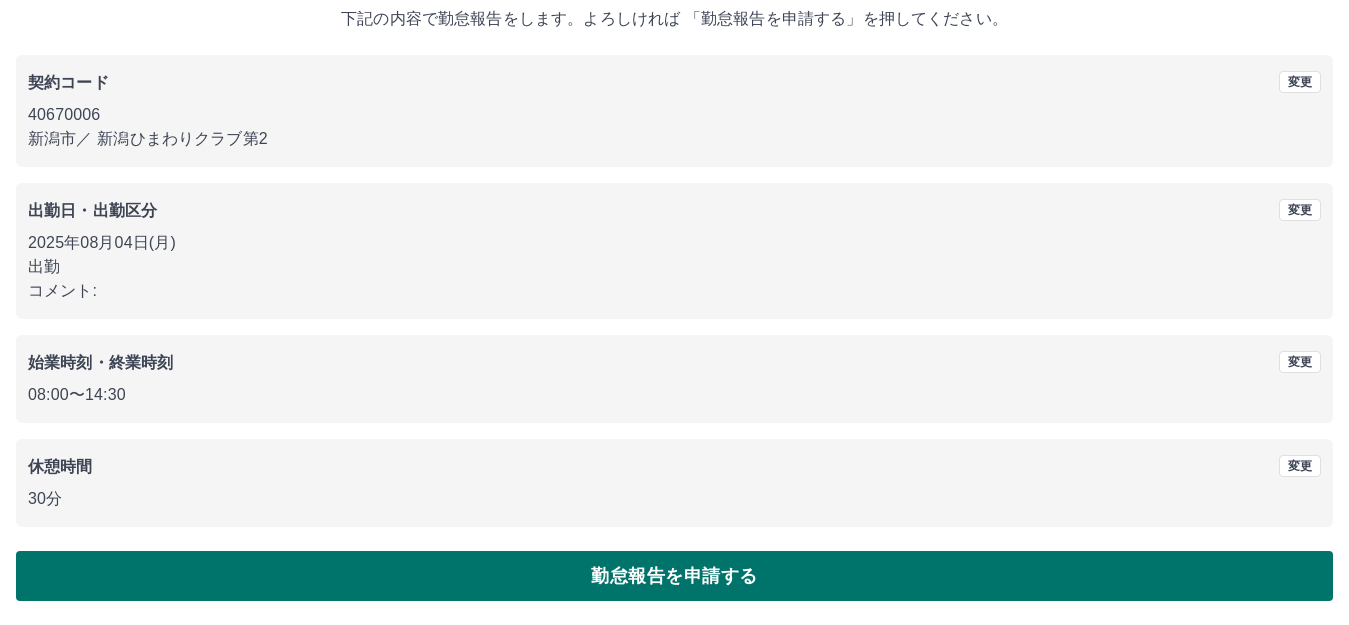 click on "勤怠報告を申請する" at bounding box center (674, 576) 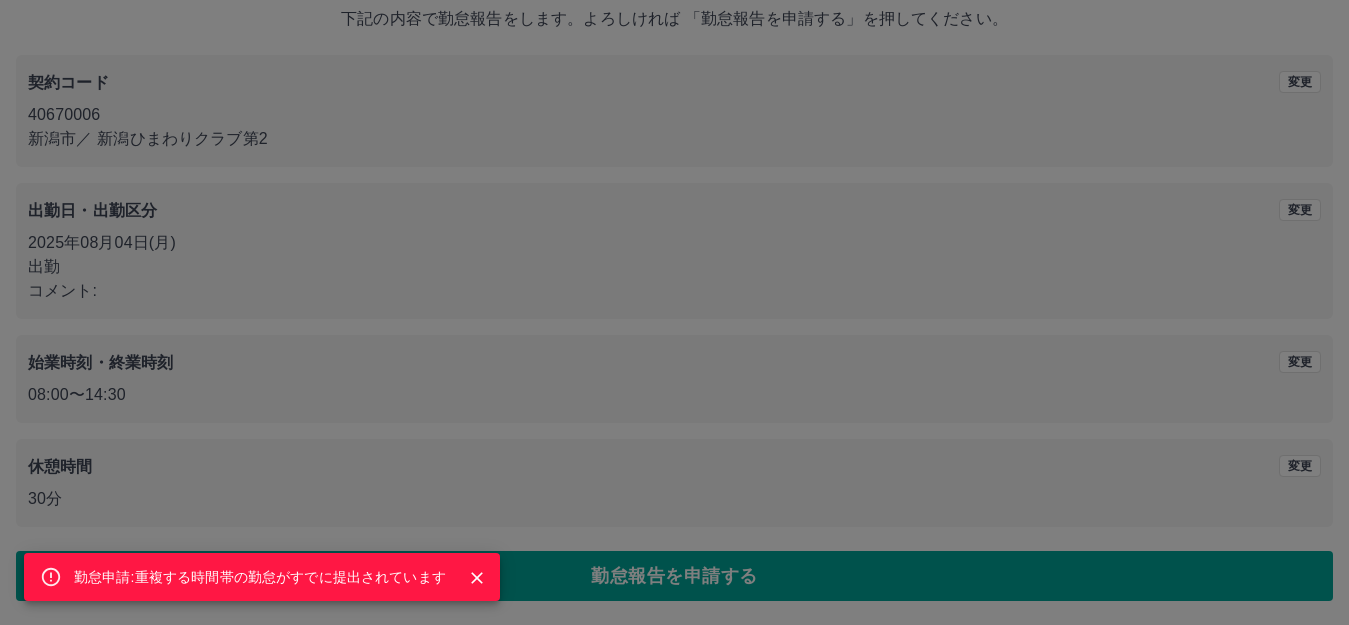 click 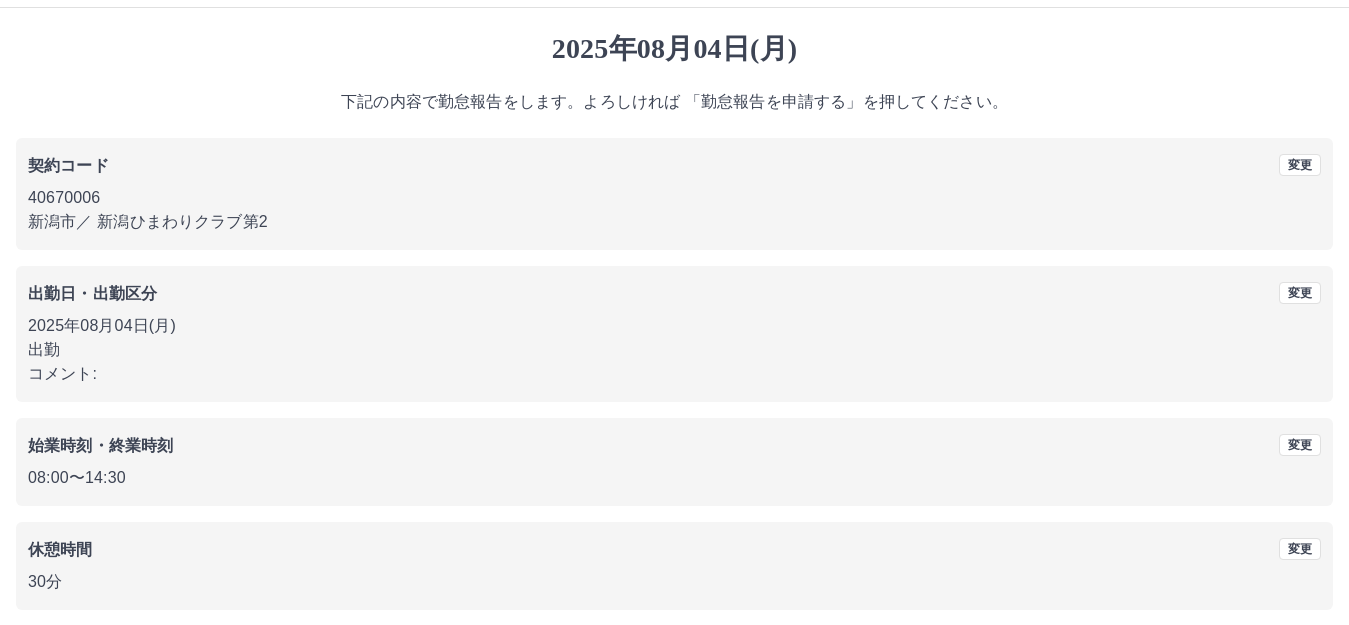 scroll, scrollTop: 0, scrollLeft: 0, axis: both 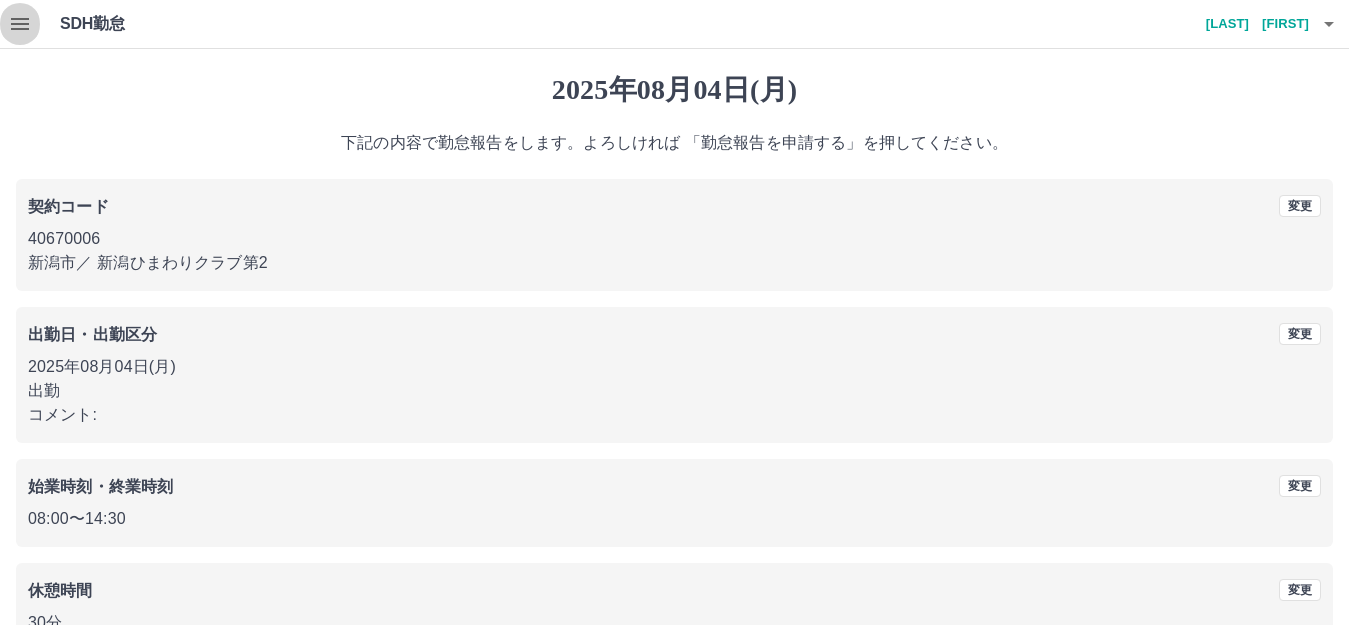 click 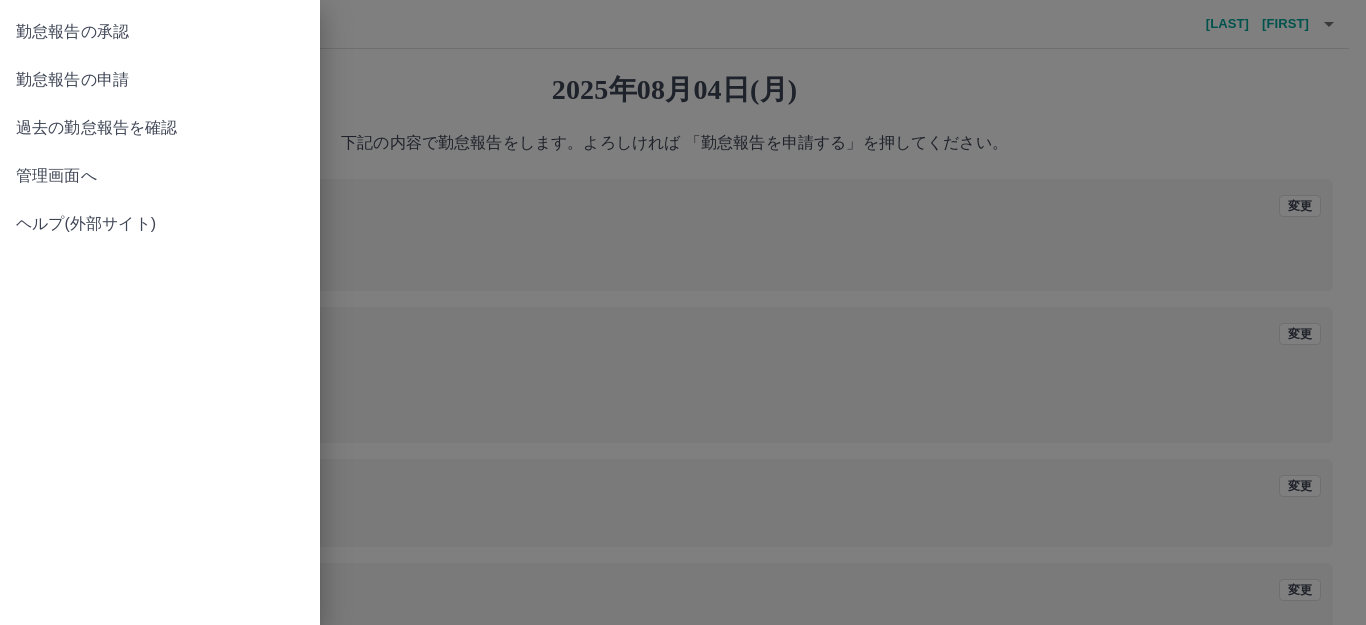 click on "勤怠報告の承認" at bounding box center [160, 32] 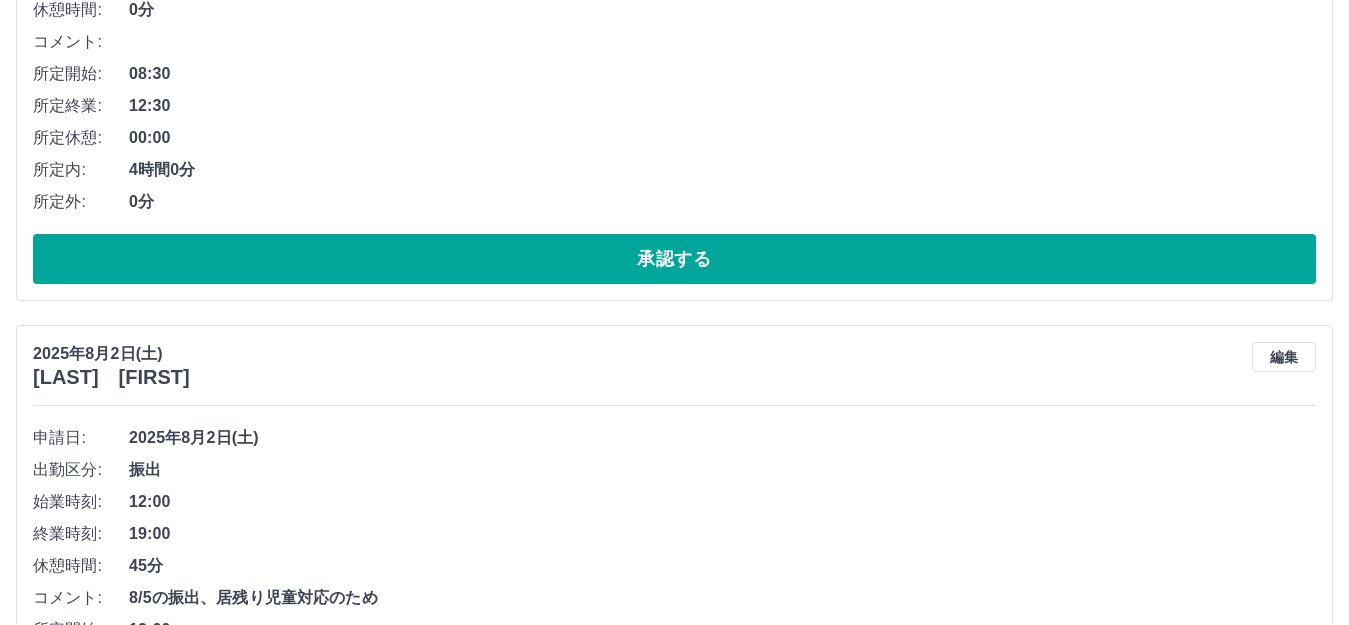 scroll, scrollTop: 2394, scrollLeft: 0, axis: vertical 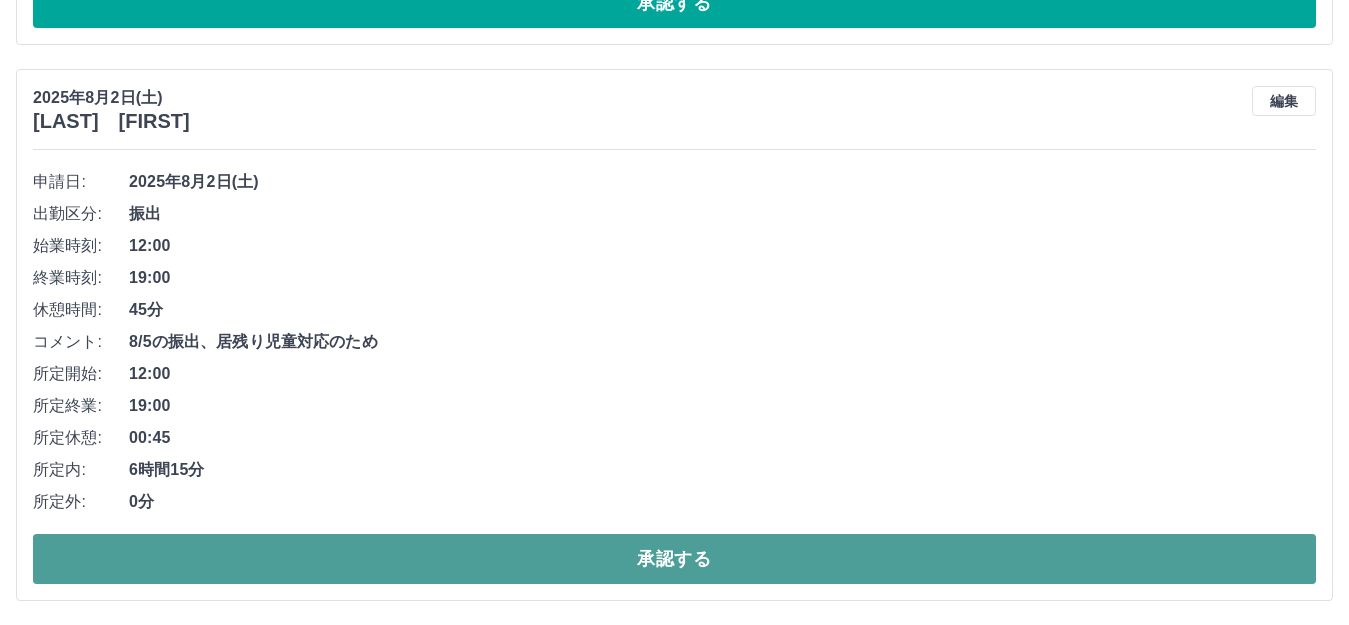click on "承認する" at bounding box center (674, 559) 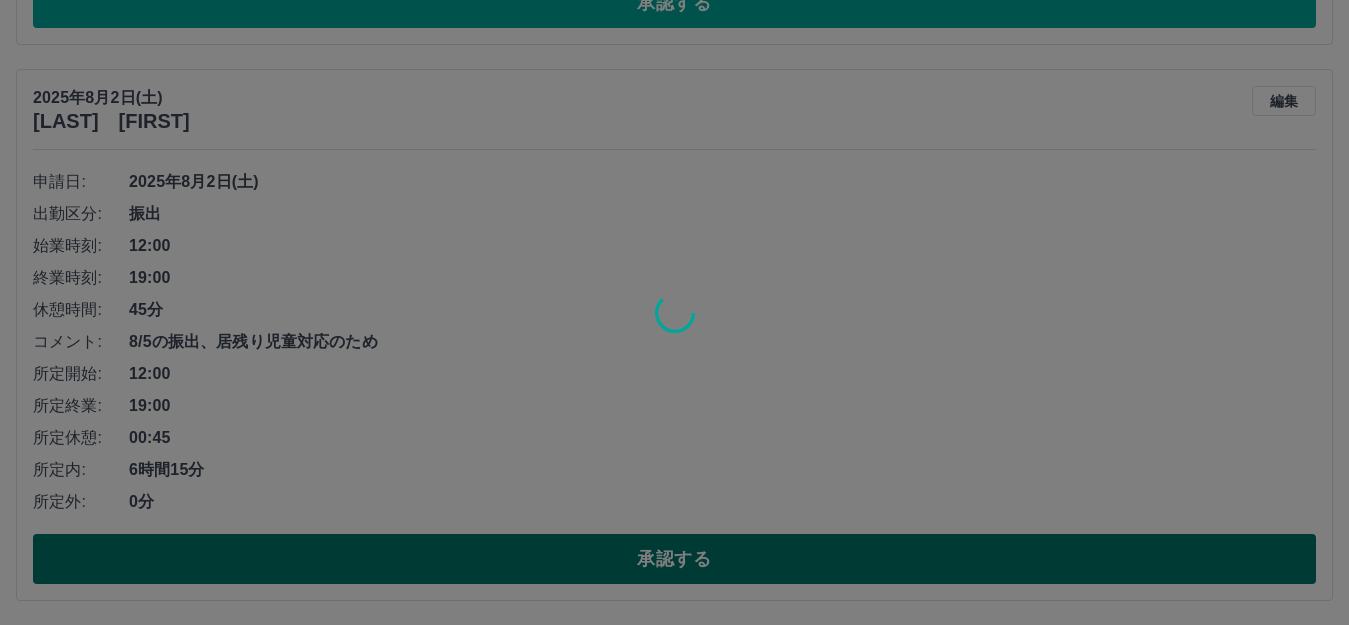 scroll, scrollTop: 1838, scrollLeft: 0, axis: vertical 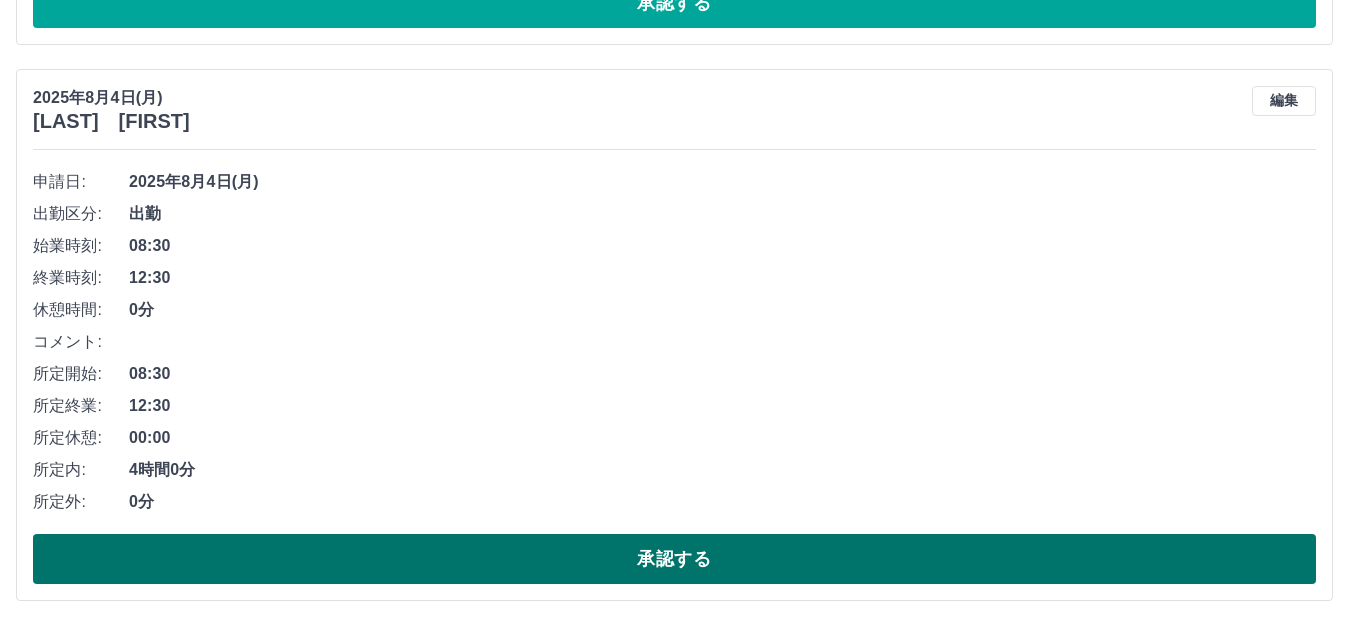 click on "承認する" at bounding box center (674, 559) 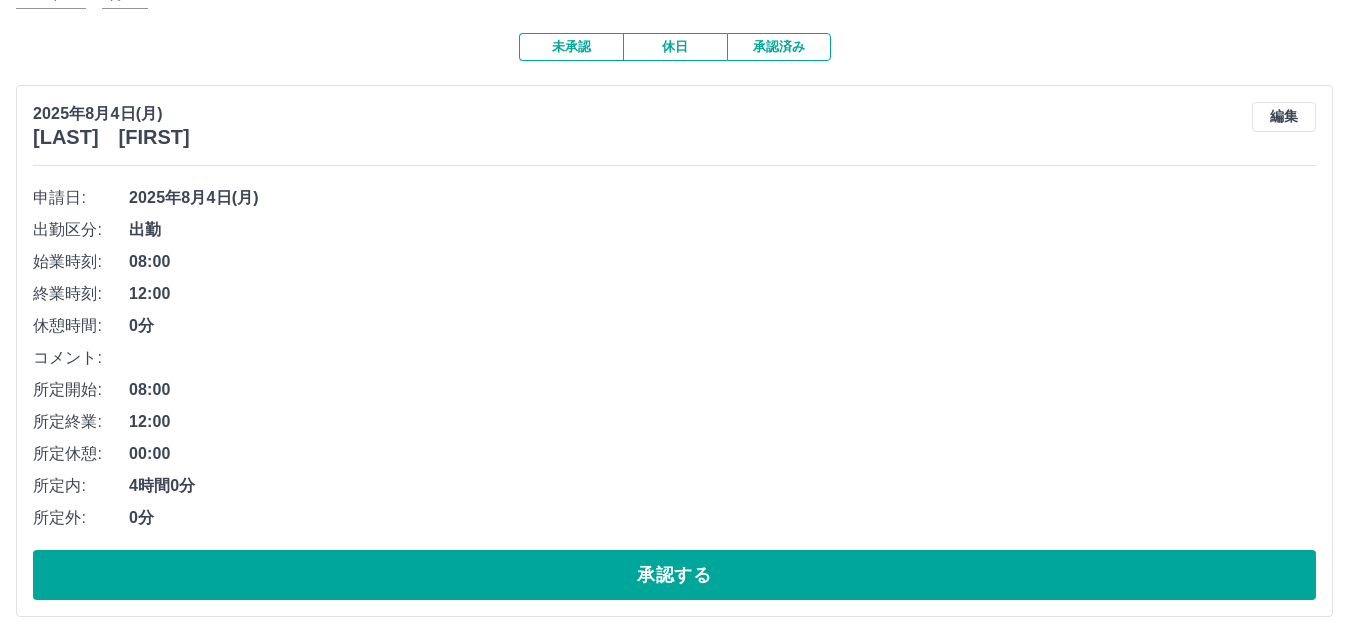 scroll, scrollTop: 182, scrollLeft: 0, axis: vertical 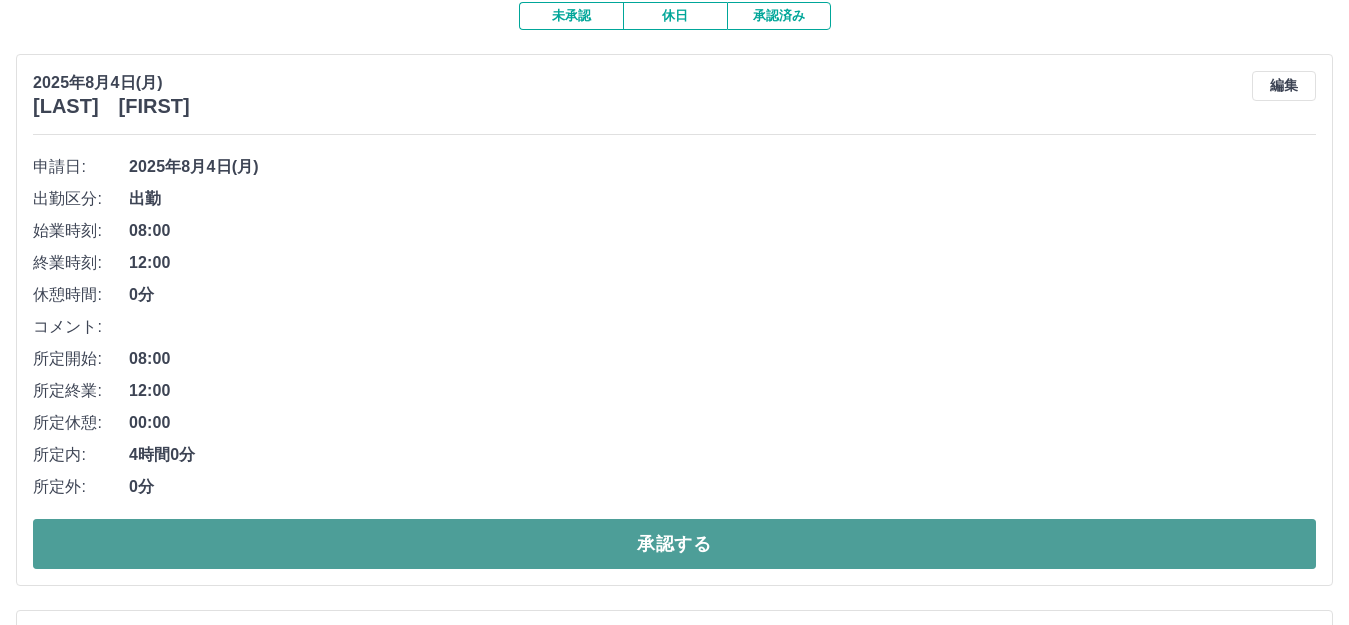 click on "承認する" at bounding box center (674, 544) 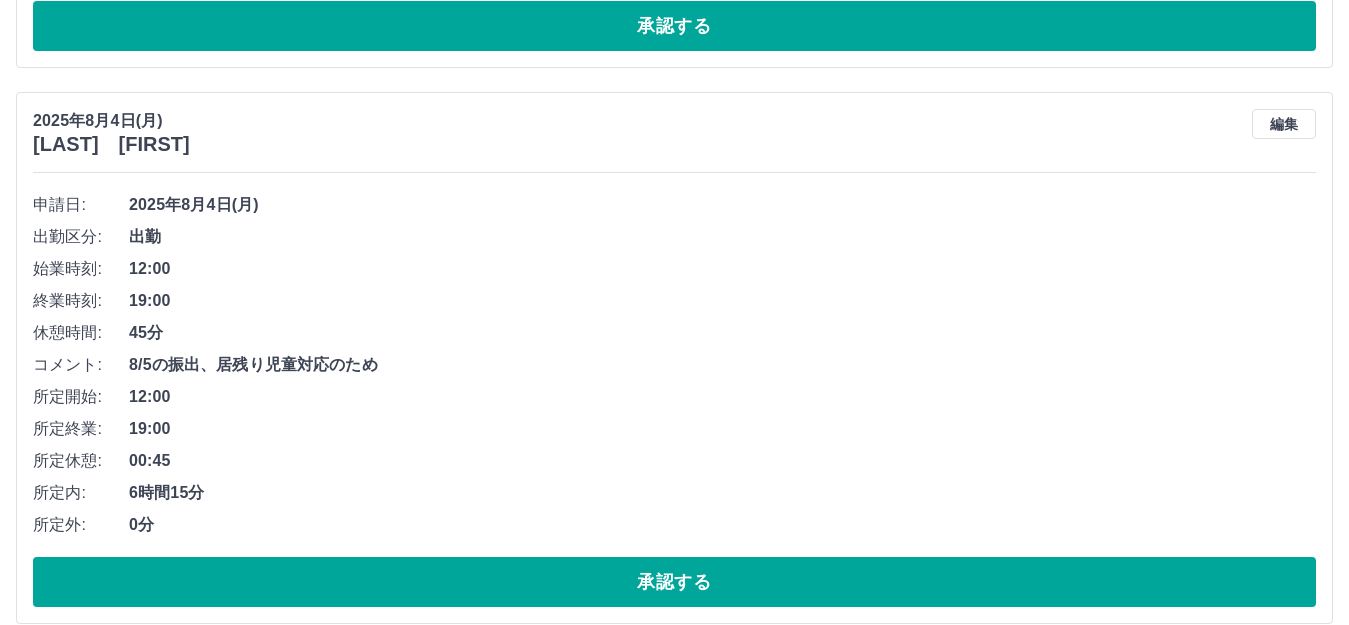 scroll, scrollTop: 725, scrollLeft: 0, axis: vertical 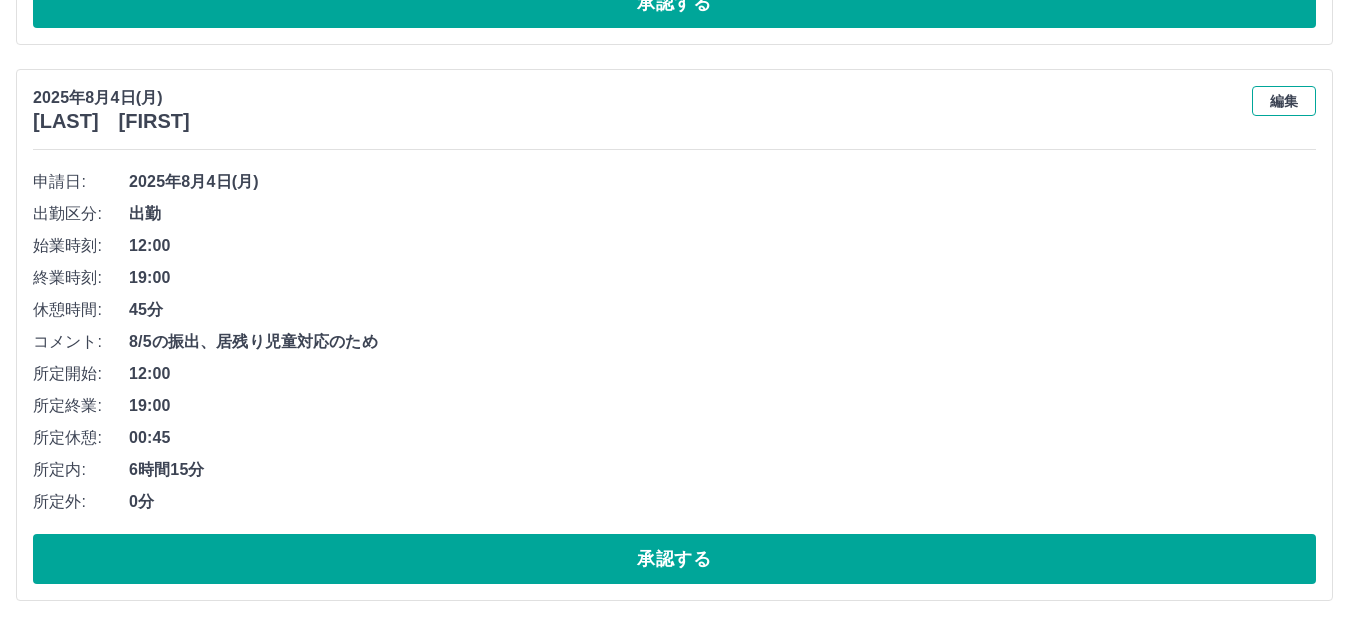 click on "編集" at bounding box center (1284, 101) 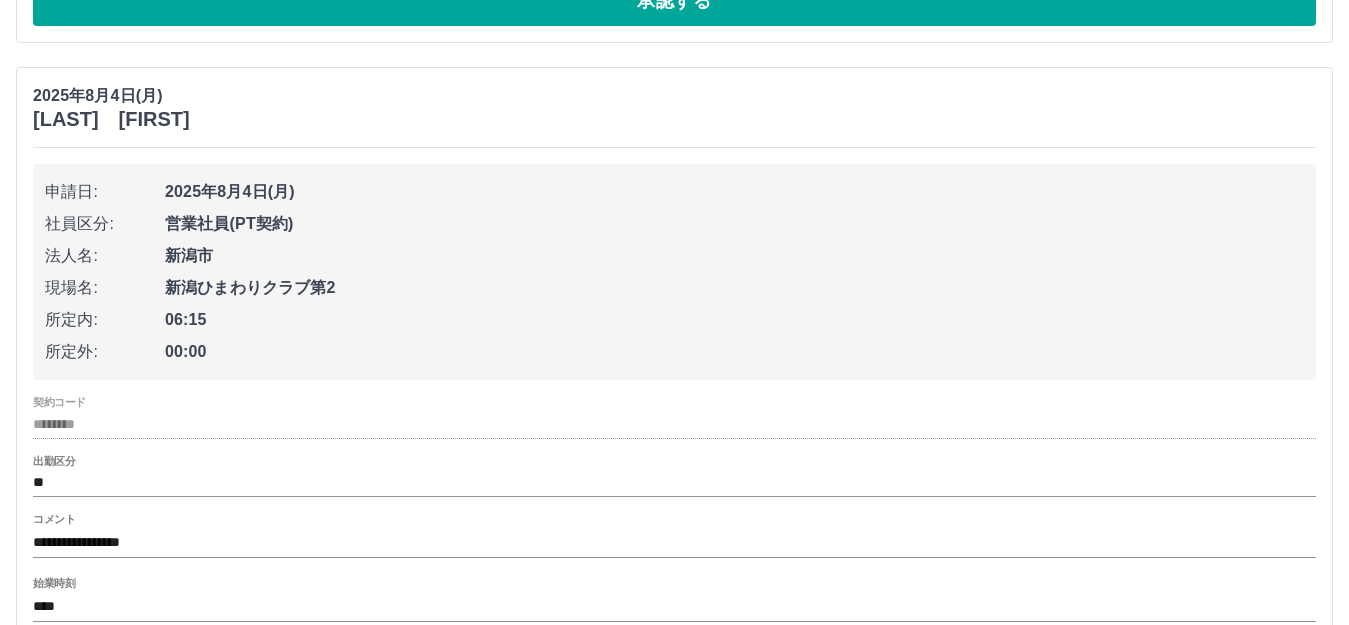 click on "社員区分: 営業社員(PT契約)" at bounding box center [674, 224] 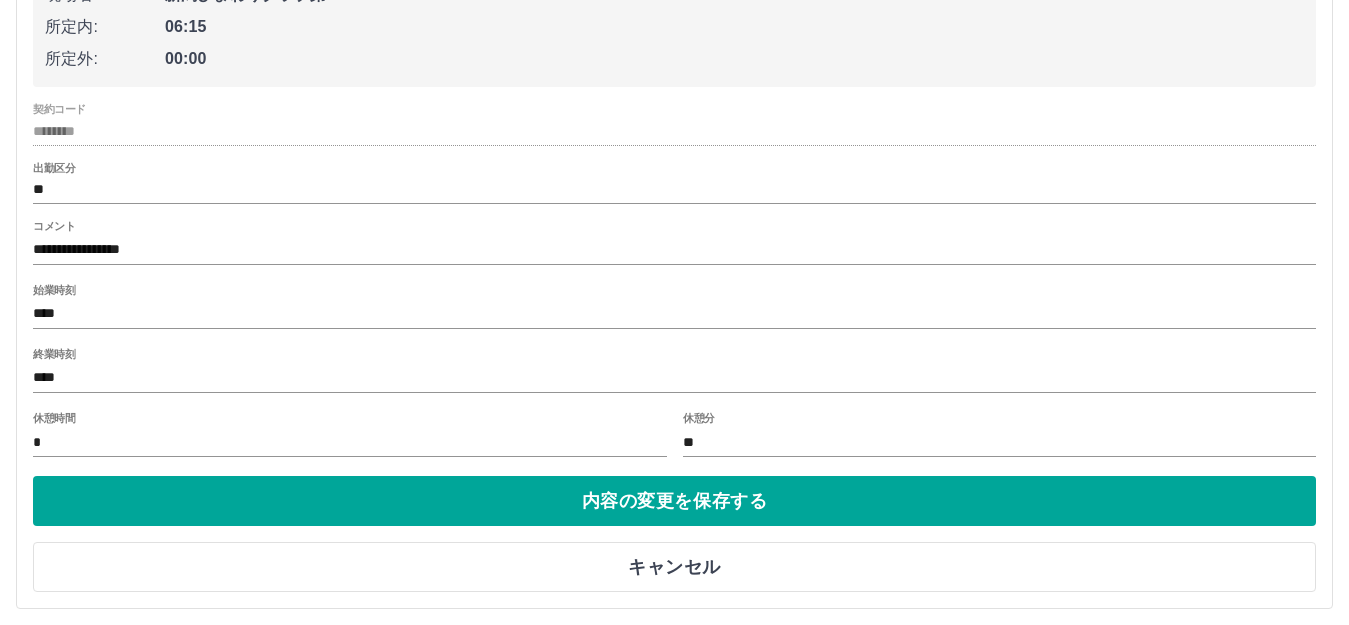 scroll, scrollTop: 1028, scrollLeft: 0, axis: vertical 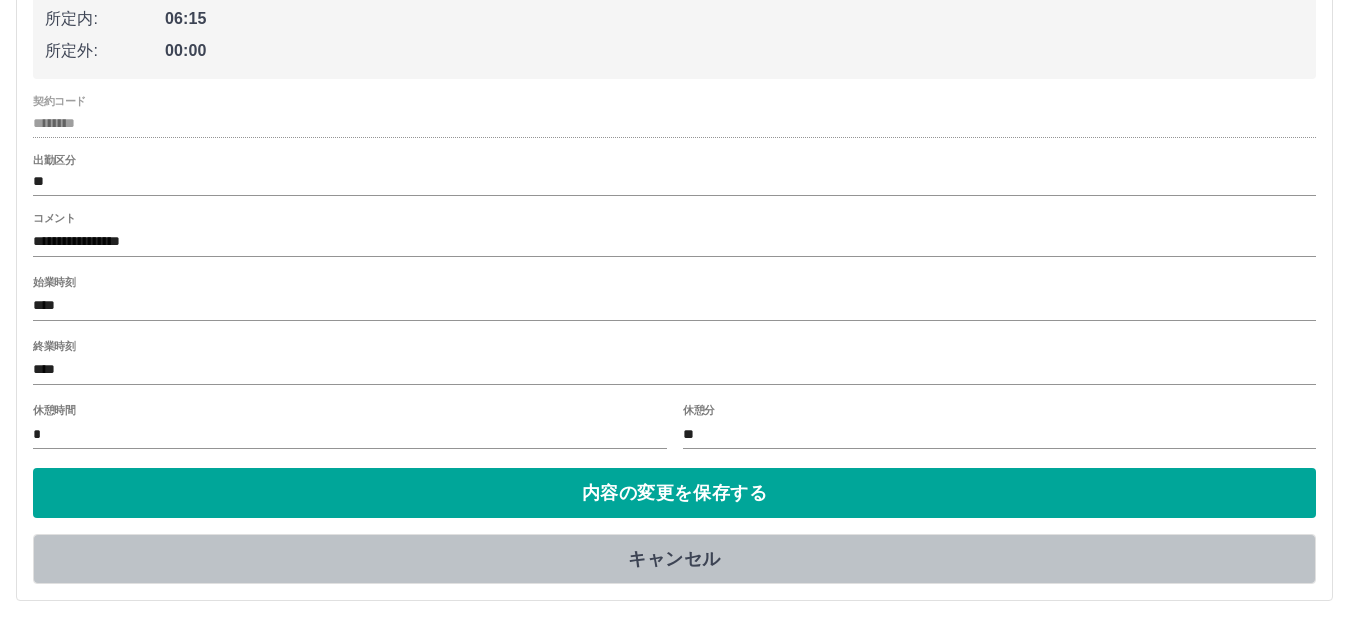 click on "キャンセル" at bounding box center (674, 559) 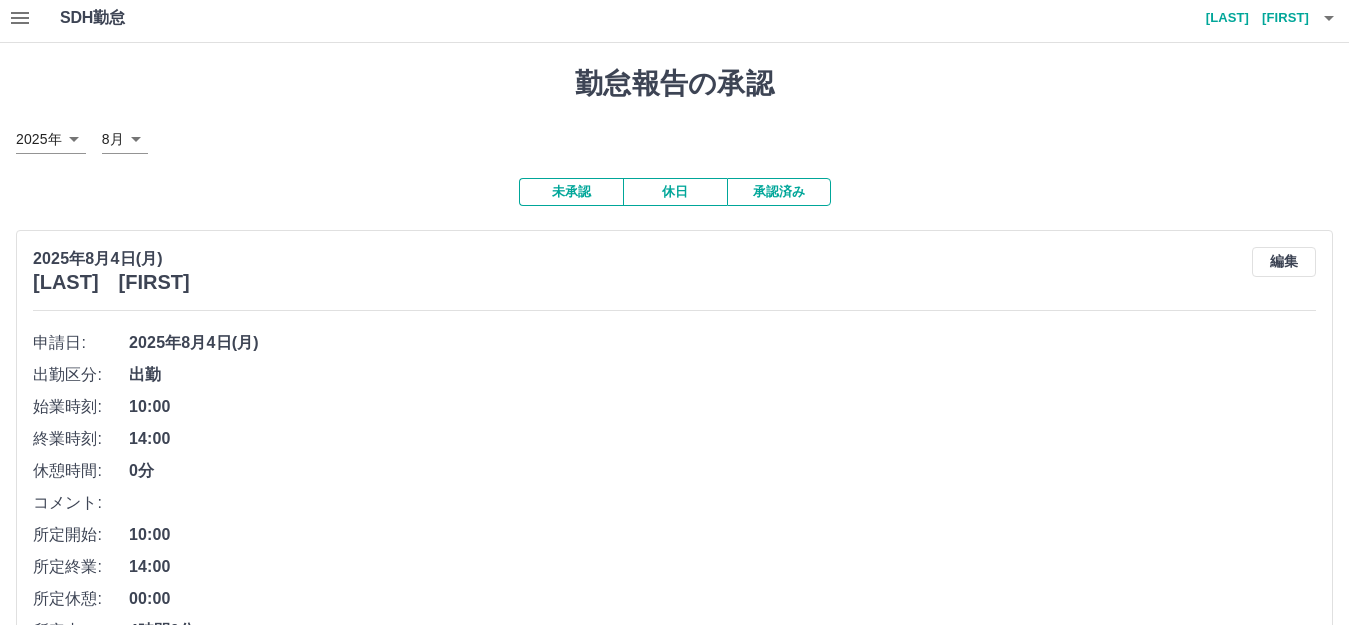 scroll, scrollTop: 0, scrollLeft: 0, axis: both 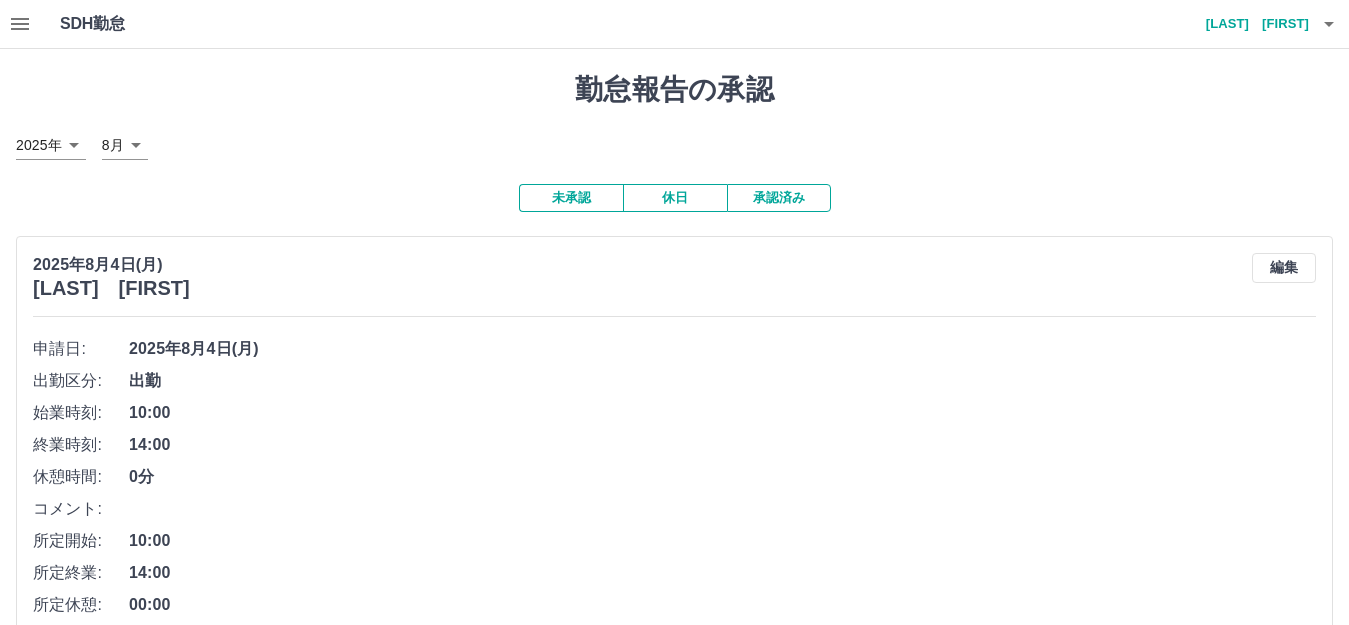 click 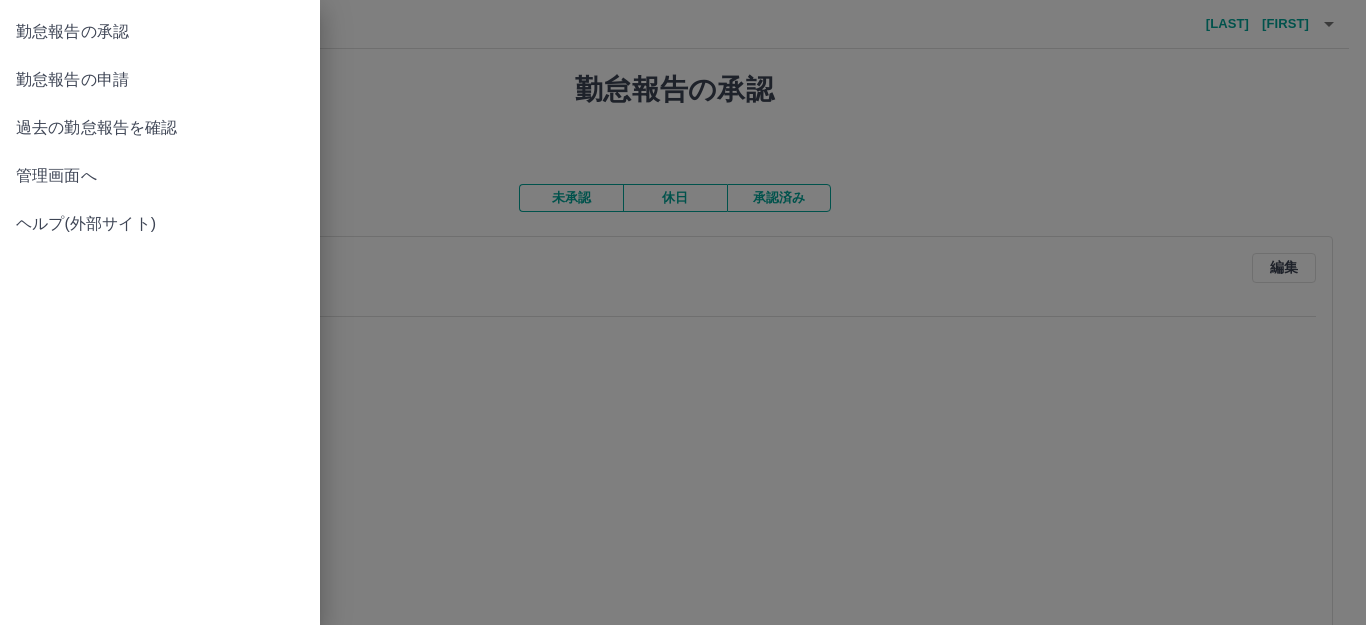 click at bounding box center (683, 312) 